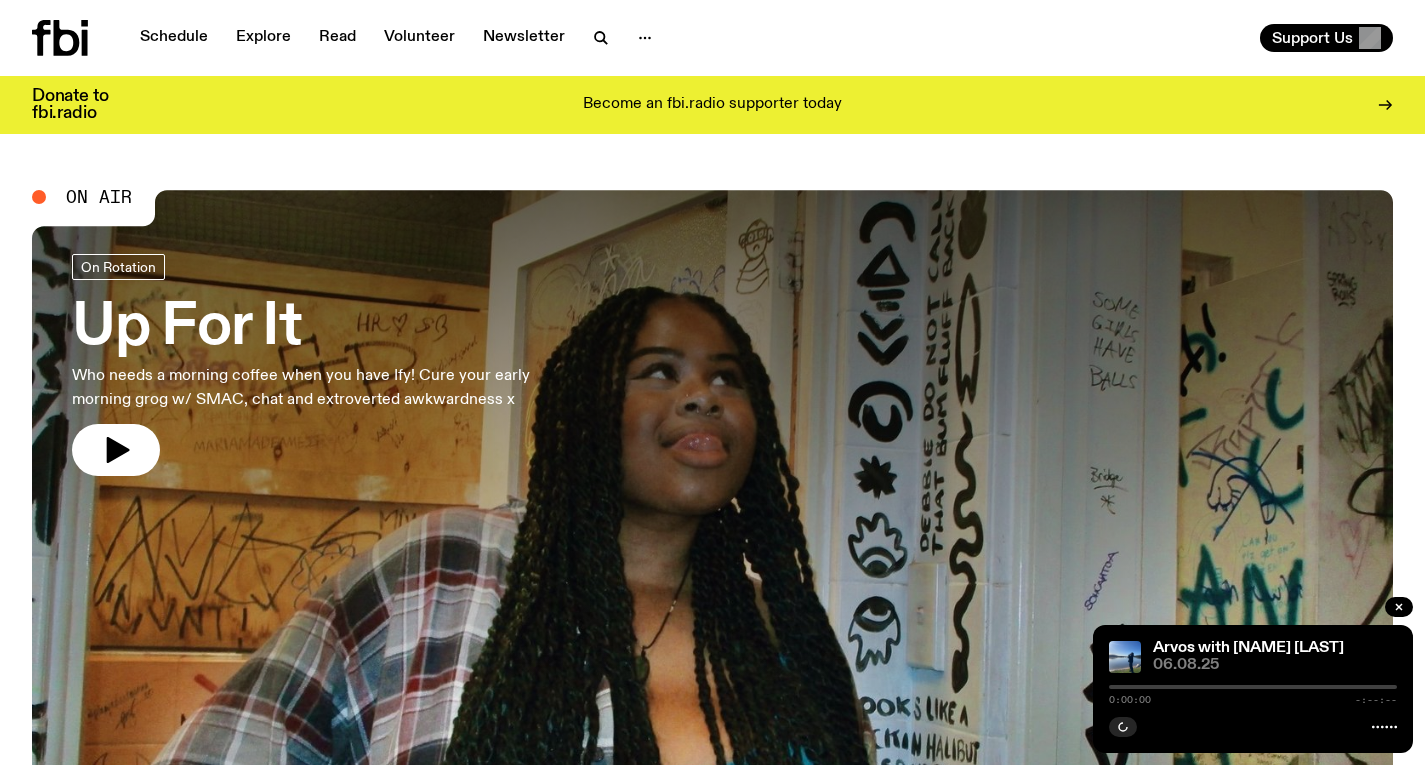 scroll, scrollTop: 0, scrollLeft: 0, axis: both 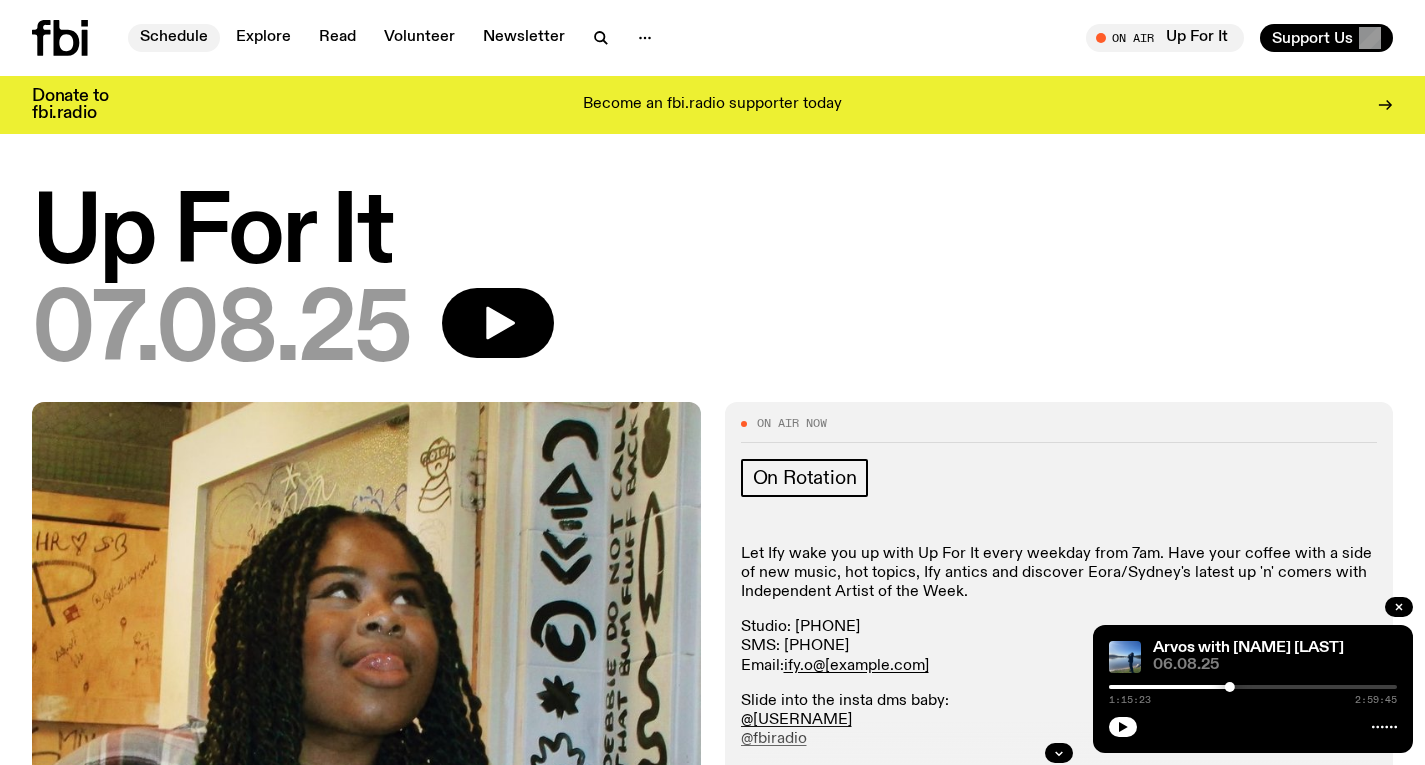 click on "Schedule" at bounding box center [174, 38] 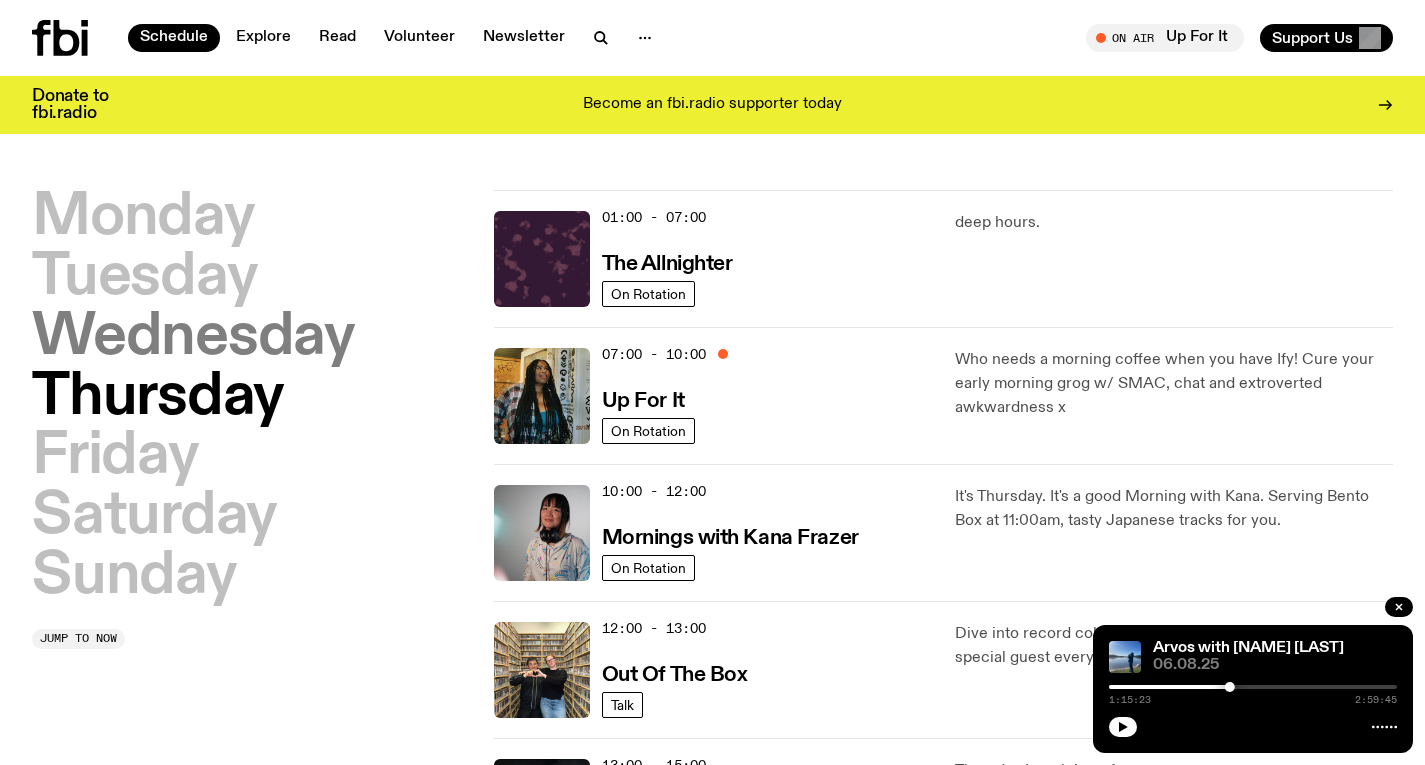 click on "Wednesday" at bounding box center (193, 338) 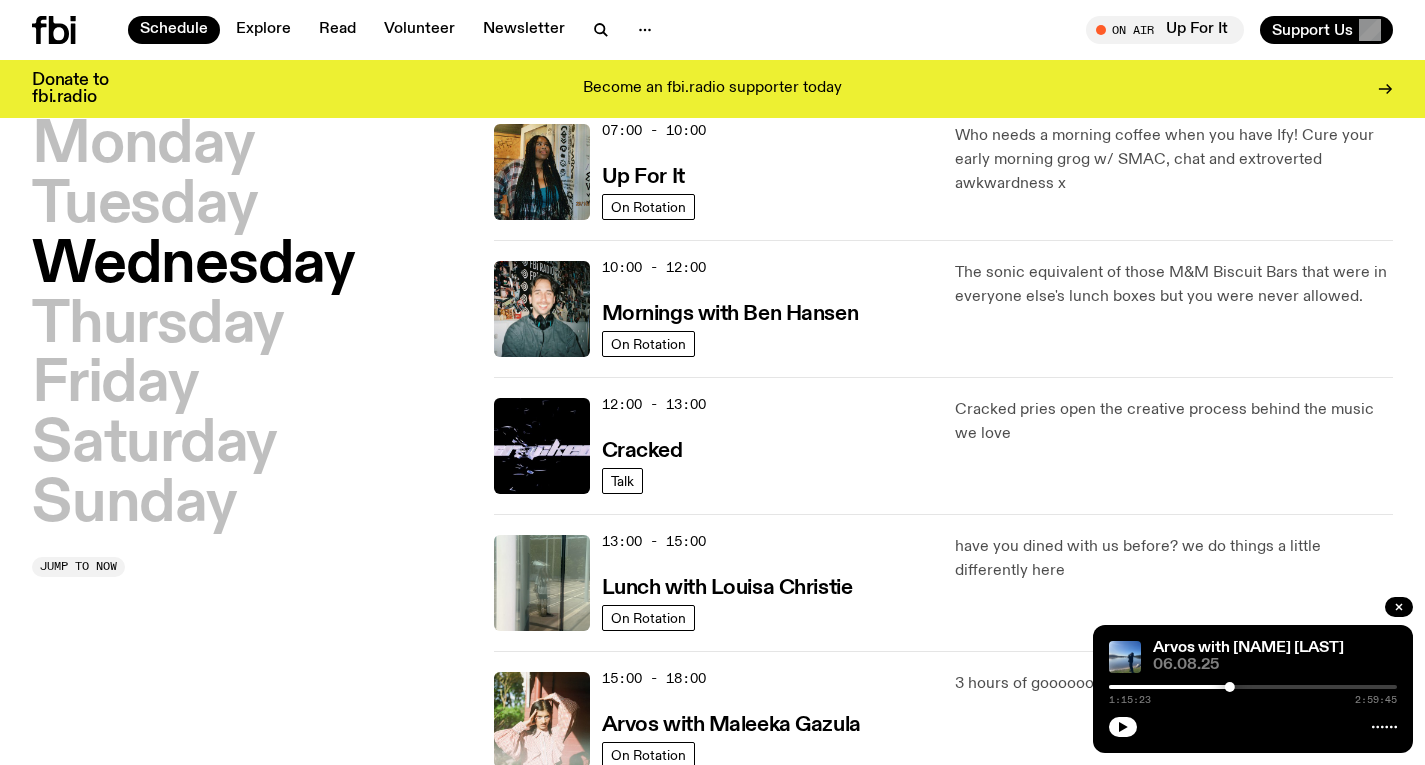 scroll, scrollTop: 210, scrollLeft: 0, axis: vertical 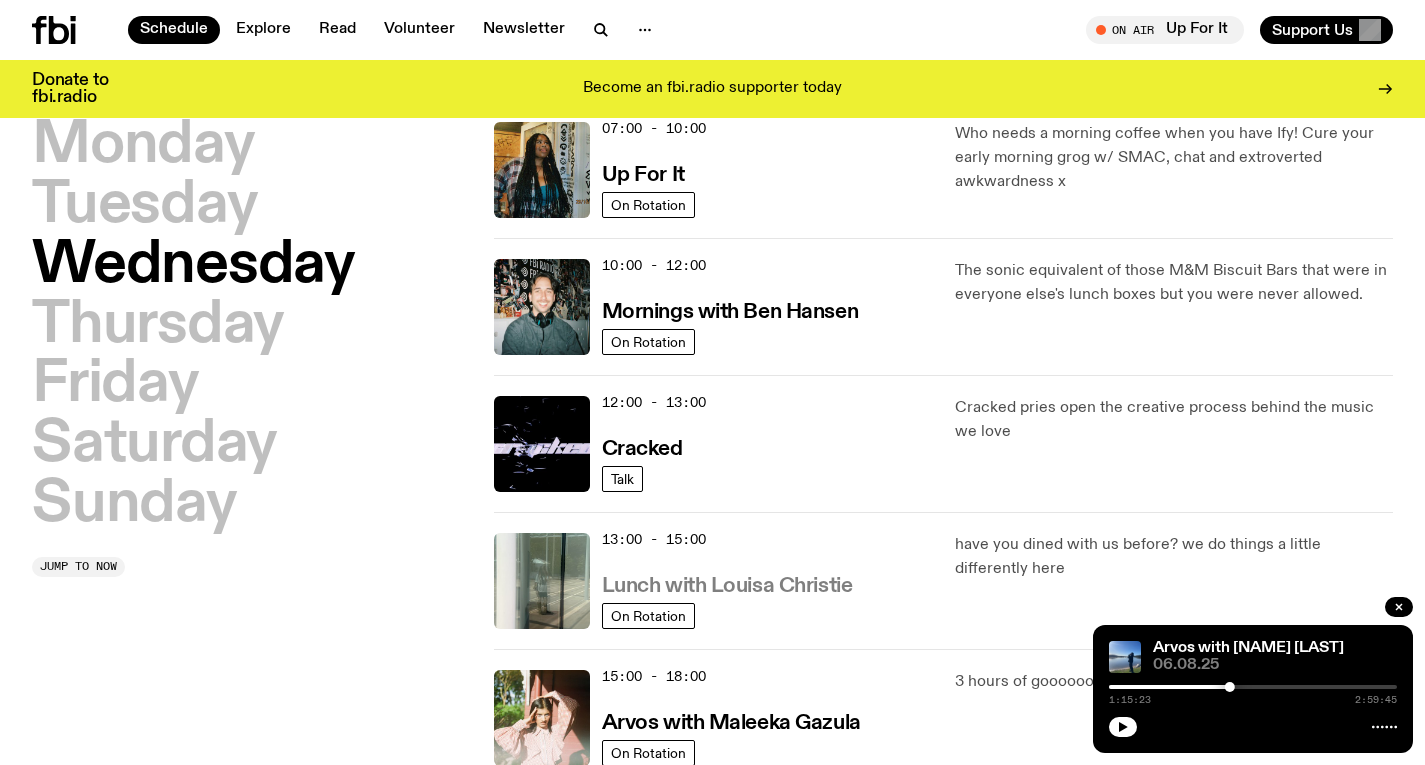 click on "Lunch with Louisa Christie" at bounding box center (727, 586) 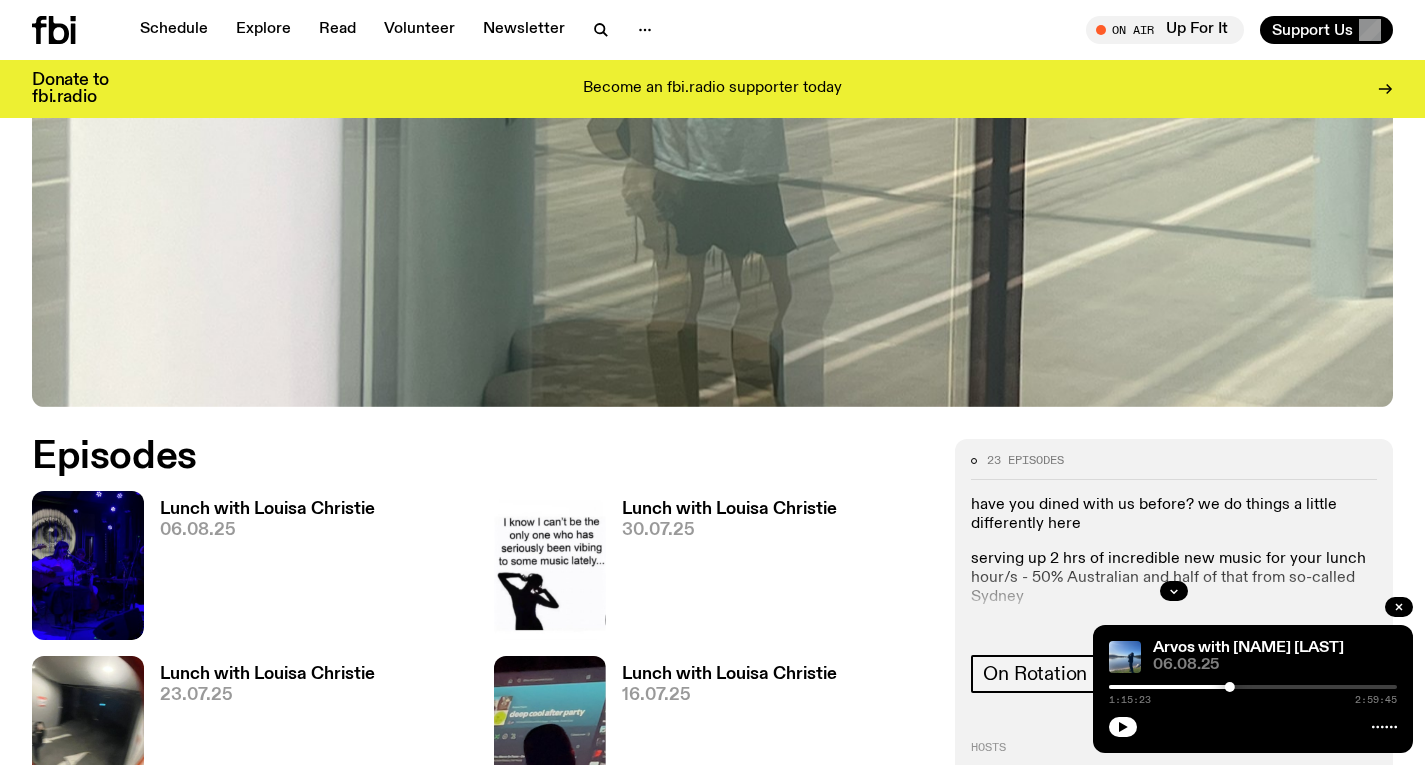 scroll, scrollTop: 827, scrollLeft: 0, axis: vertical 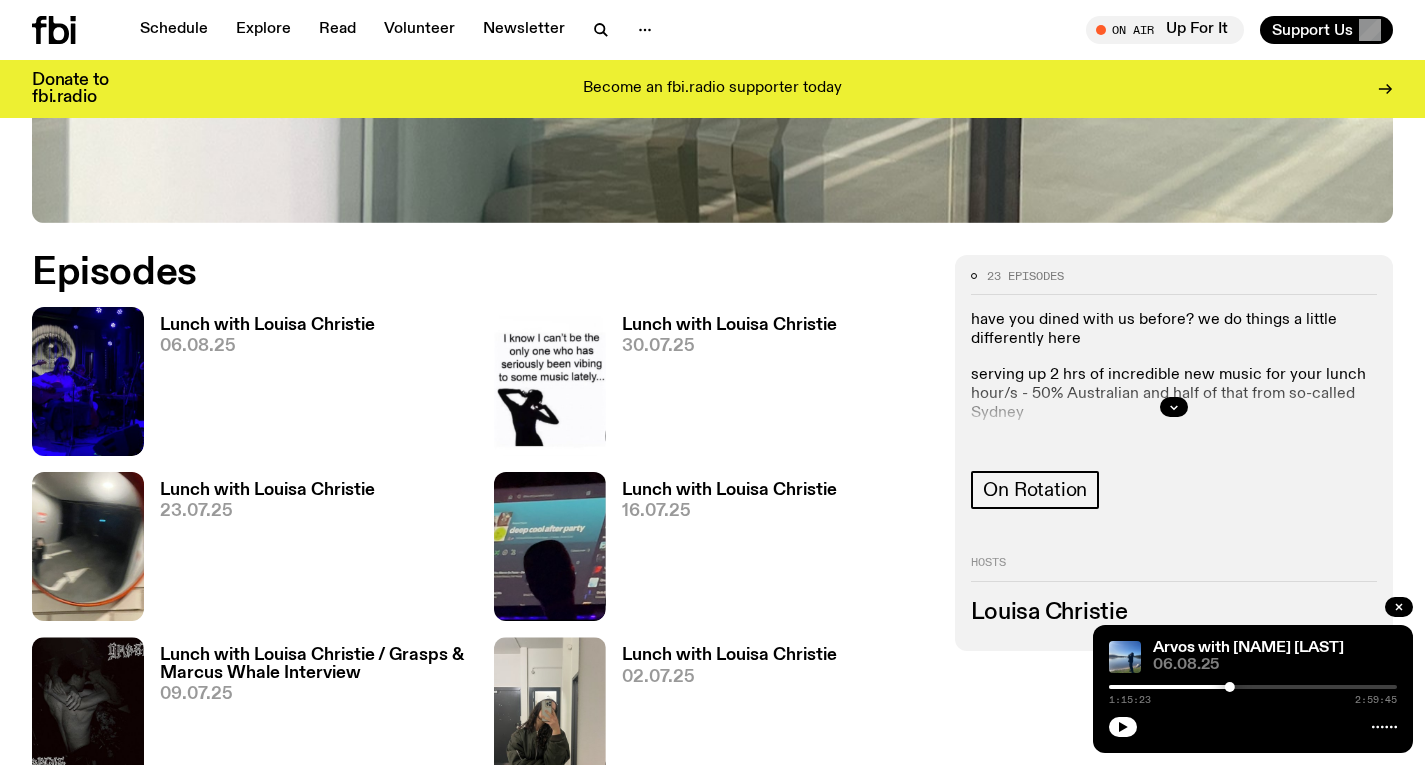 click on "Lunch with Louisa Christie" at bounding box center (267, 325) 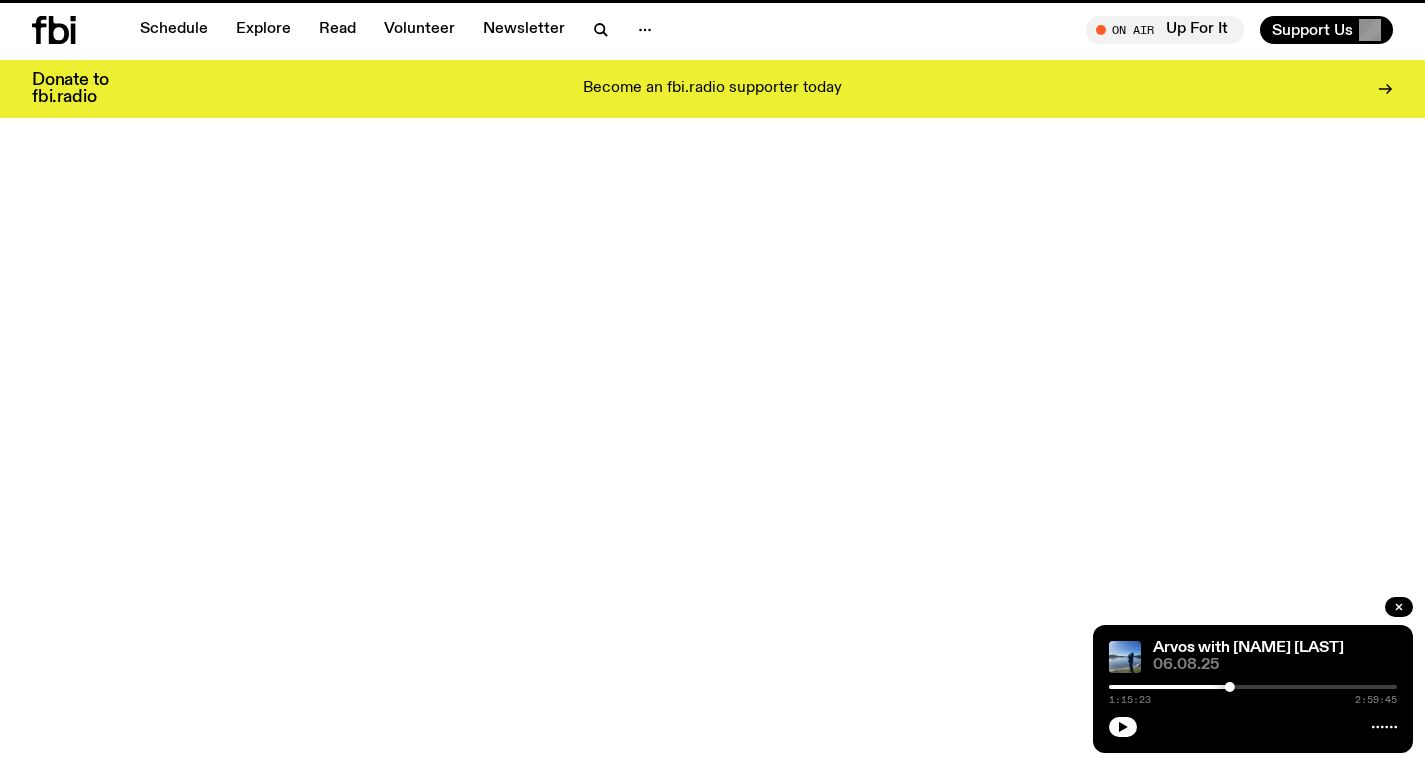 scroll, scrollTop: 0, scrollLeft: 0, axis: both 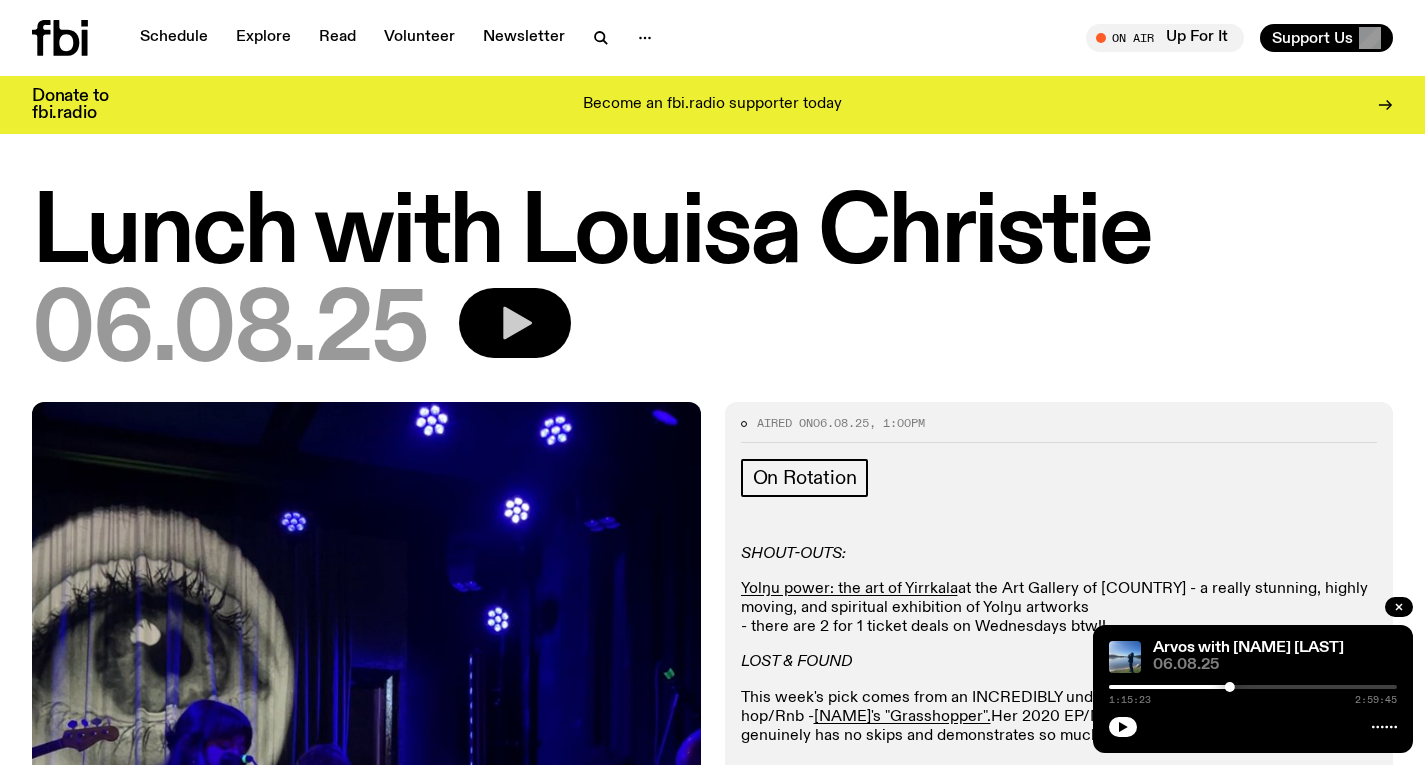 click 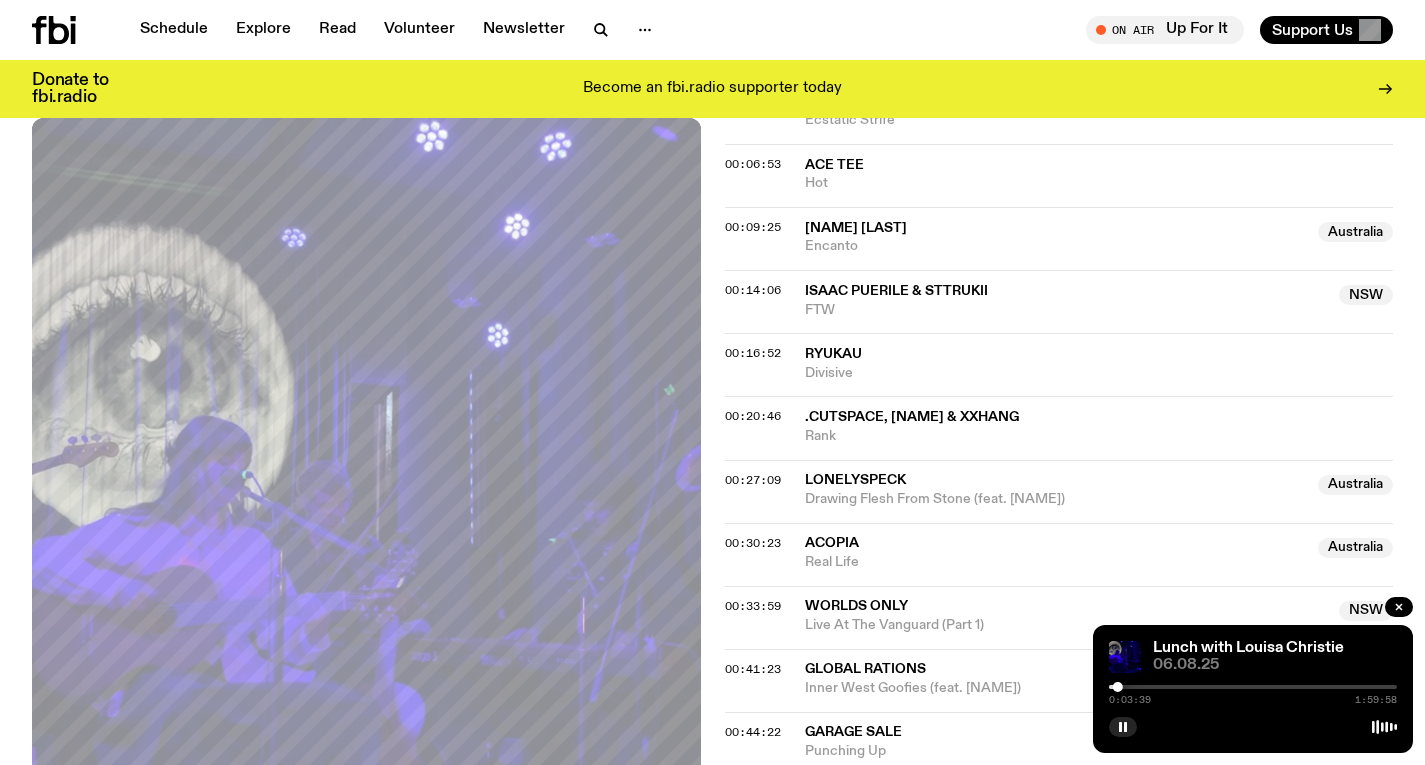 scroll, scrollTop: 835, scrollLeft: 0, axis: vertical 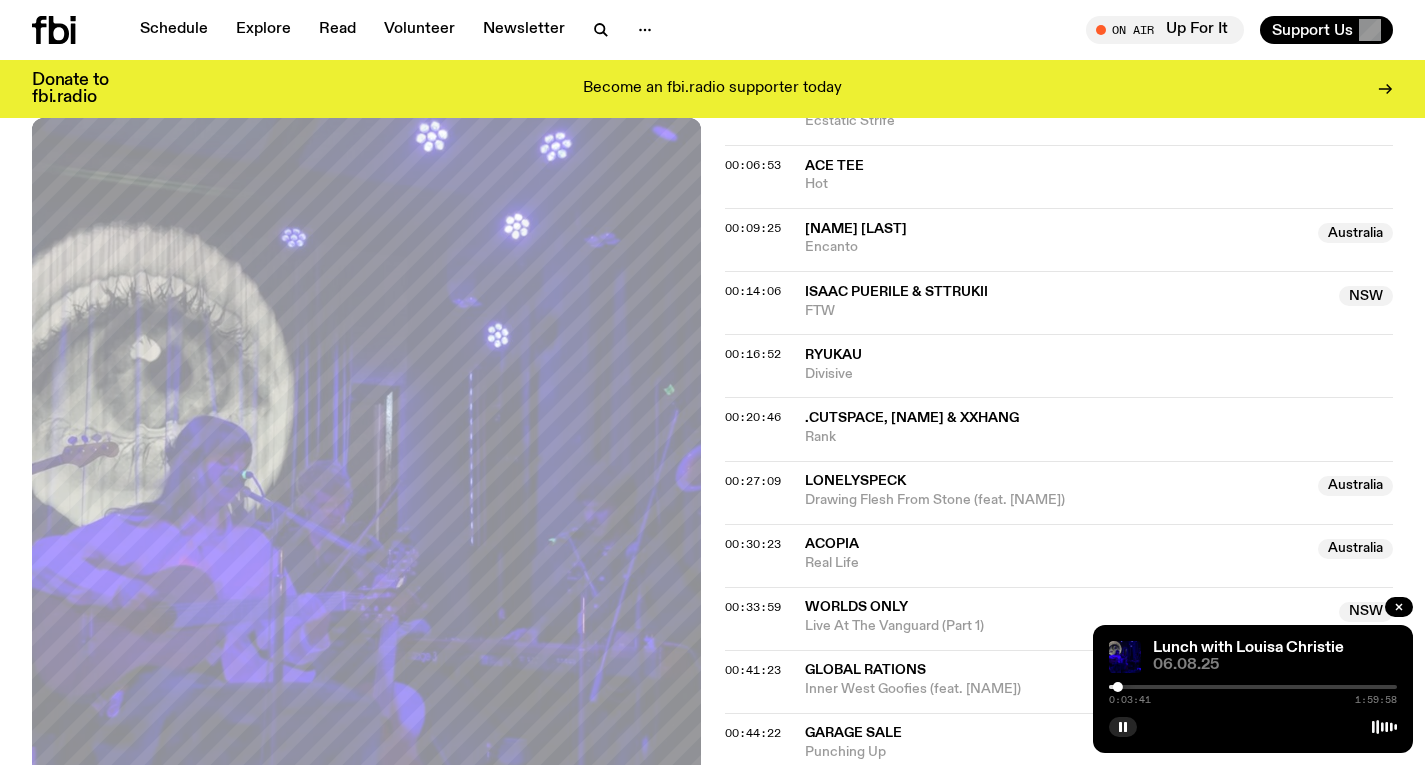 click at bounding box center [1253, 687] 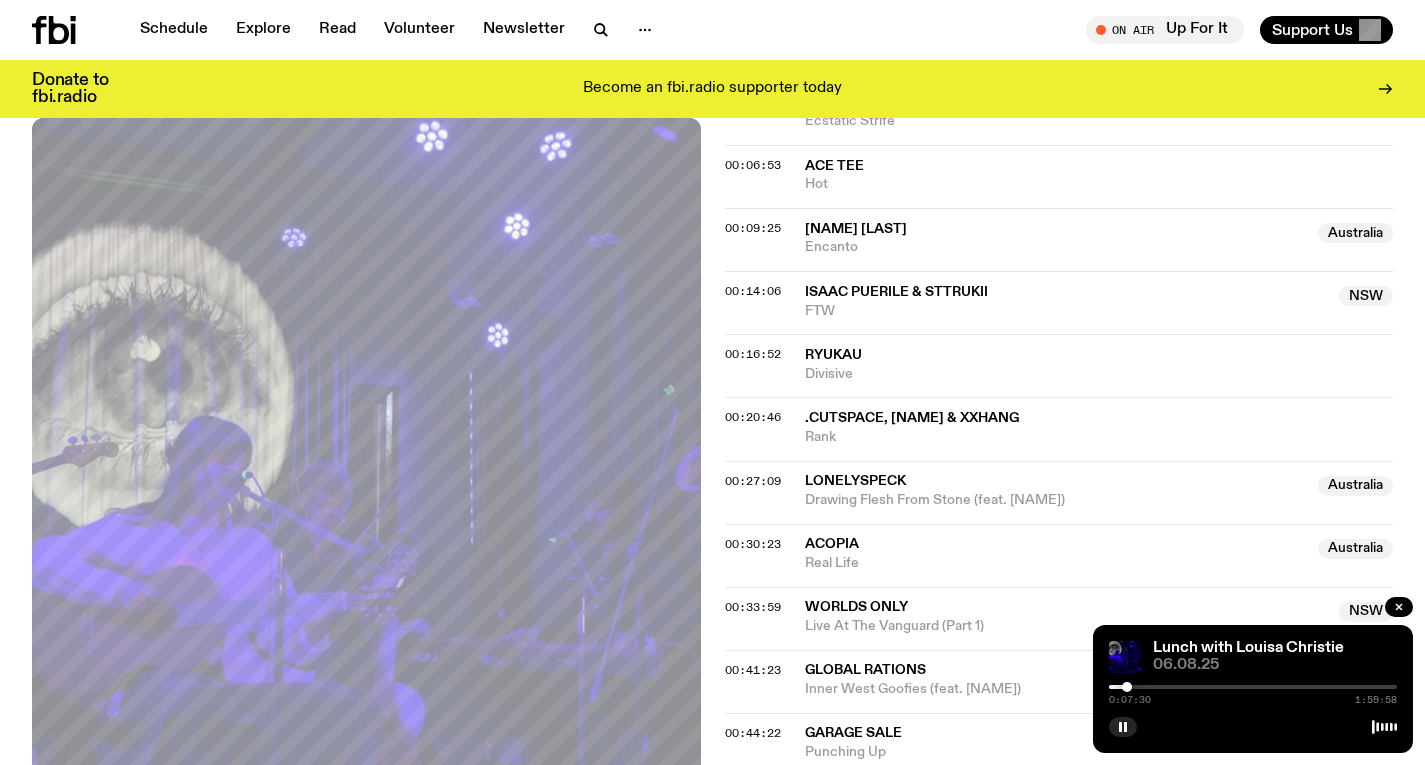 click at bounding box center (1253, 687) 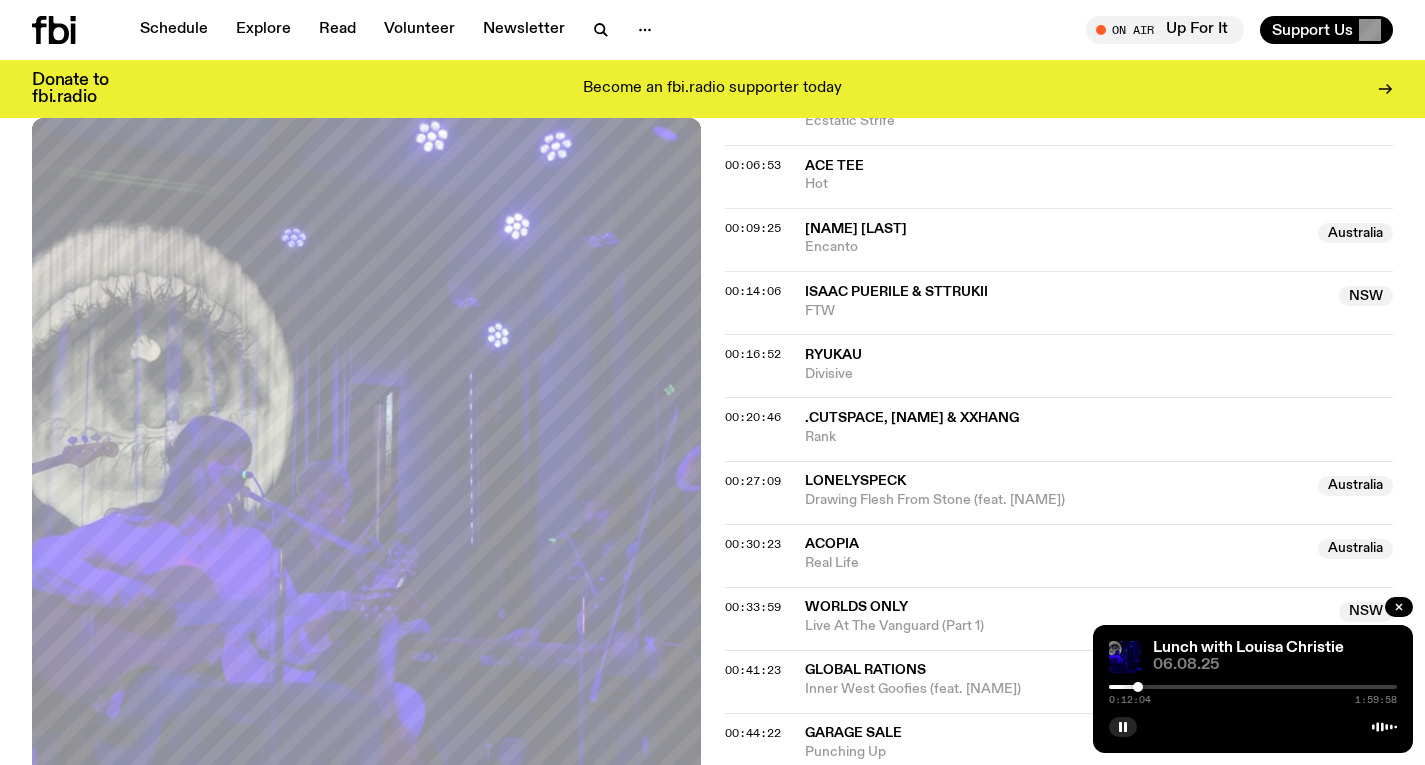 click at bounding box center (1138, 687) 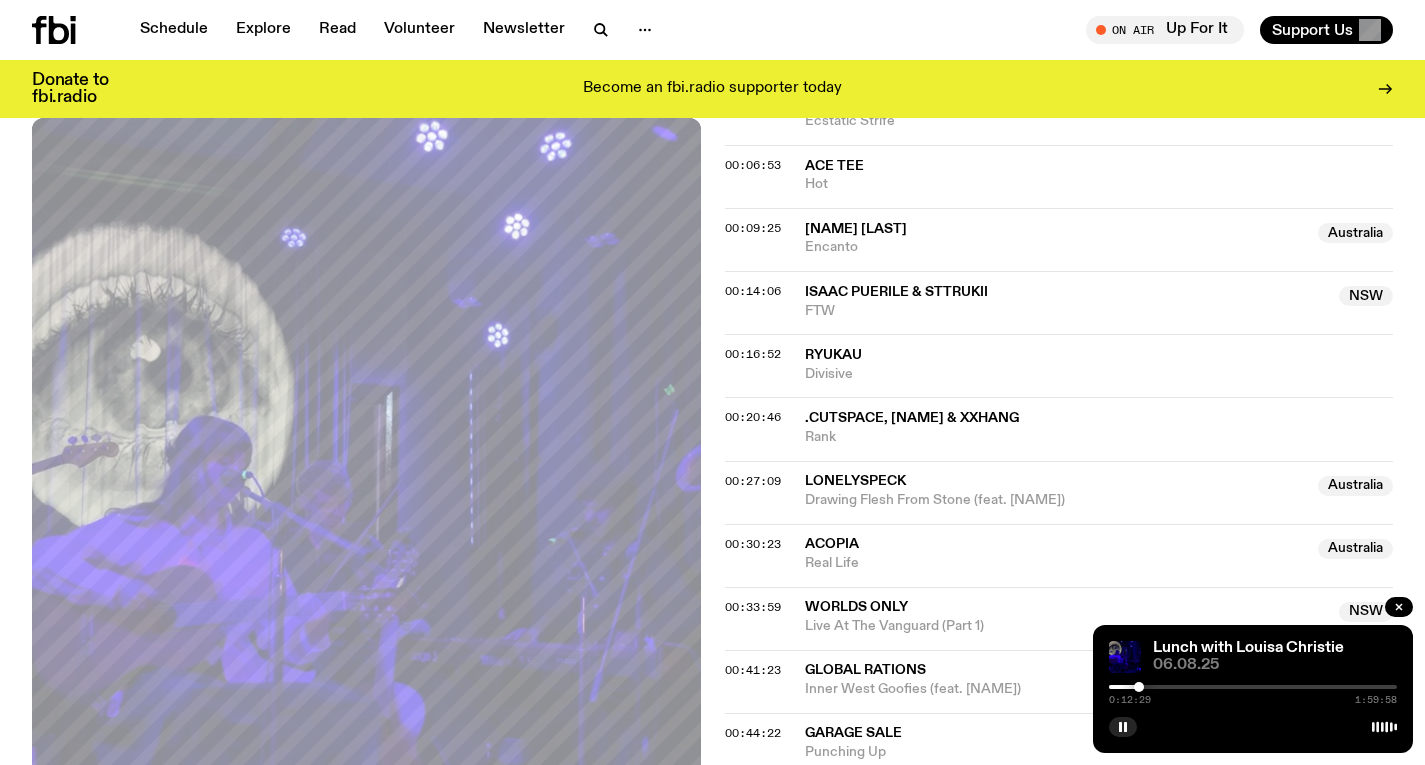 click at bounding box center (1139, 687) 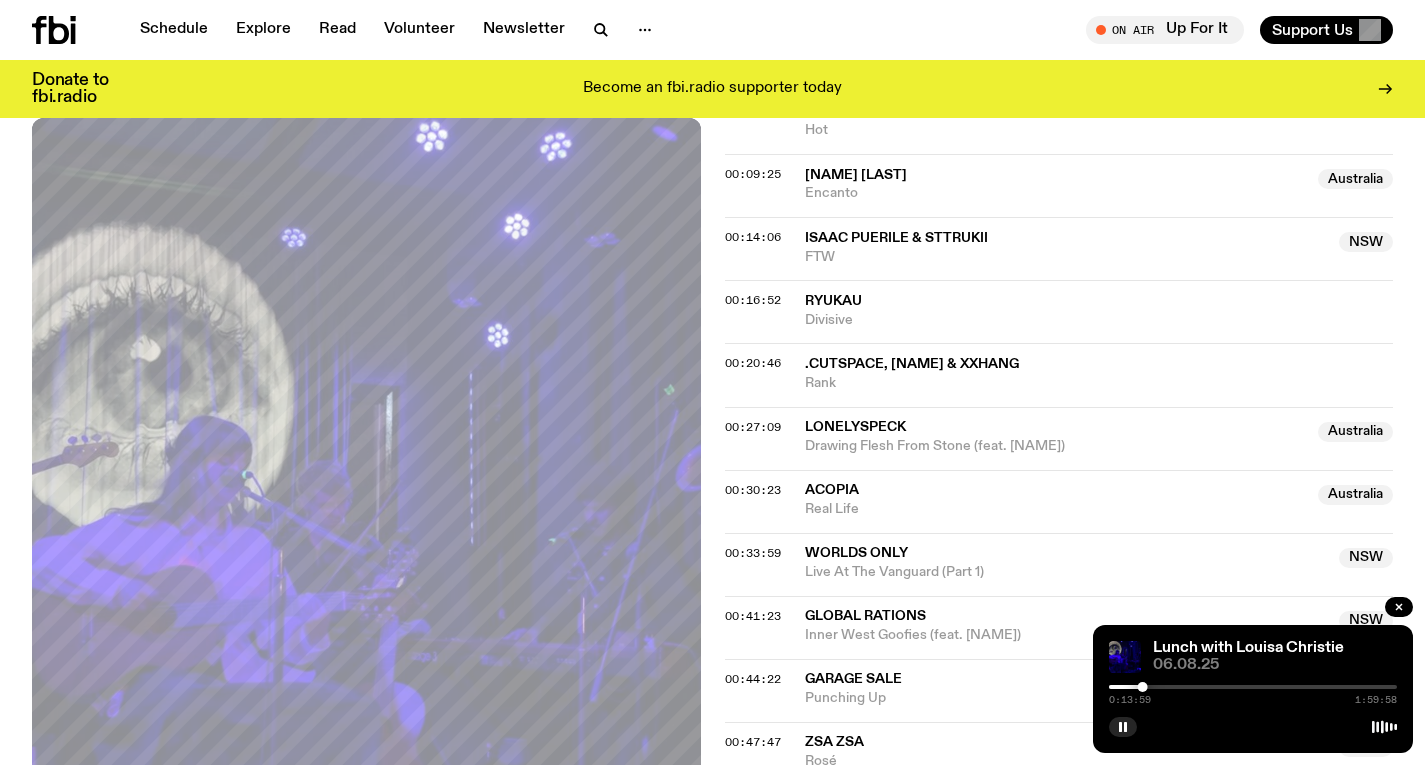 scroll, scrollTop: 893, scrollLeft: 0, axis: vertical 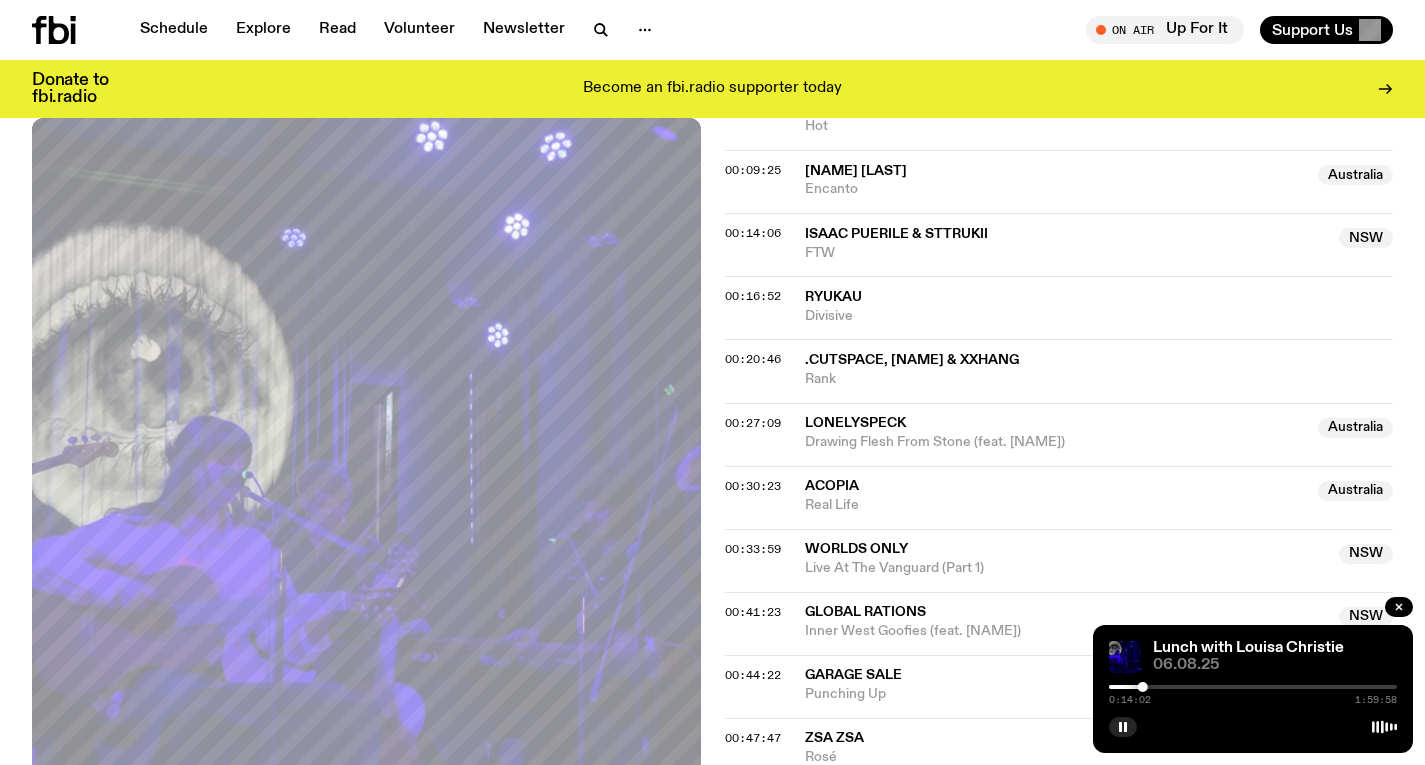 click at bounding box center [1253, 687] 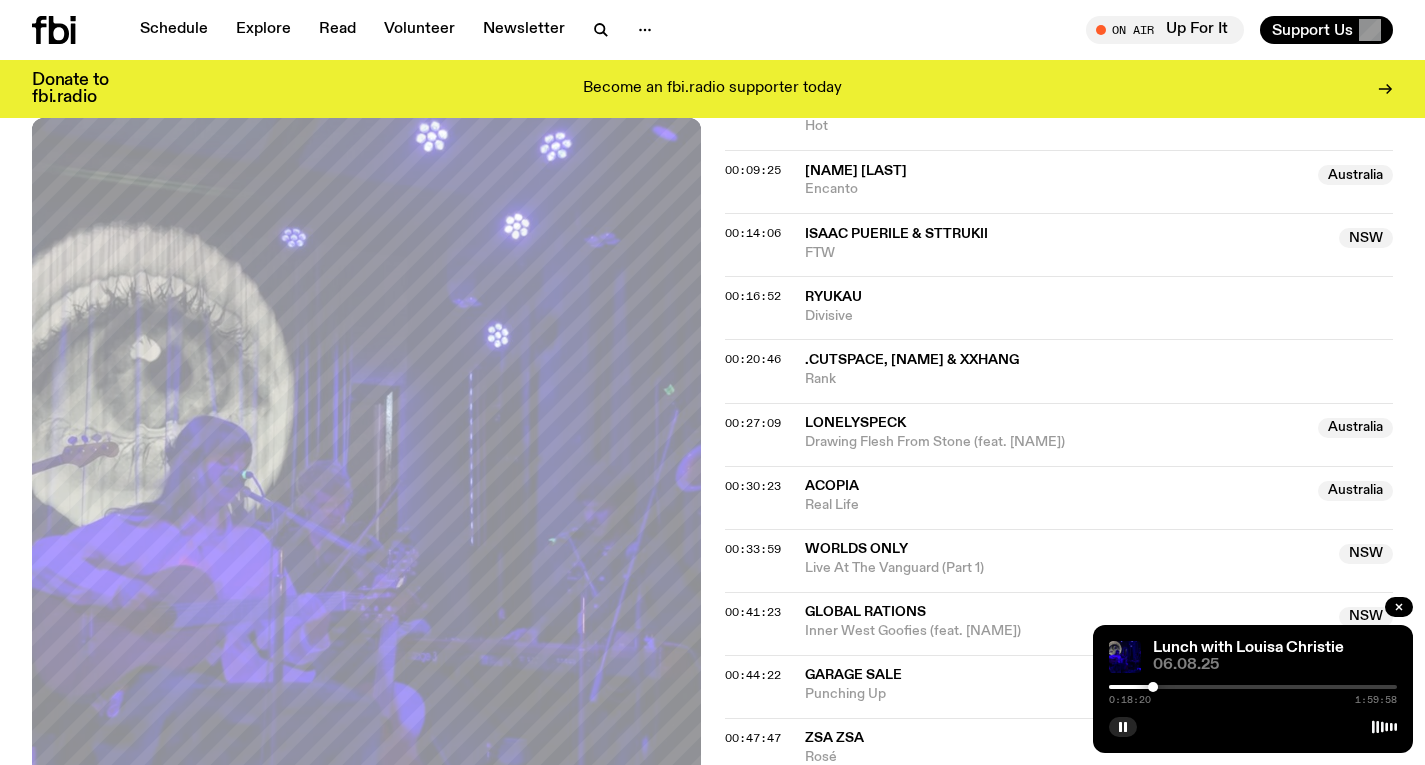 click at bounding box center (1253, 687) 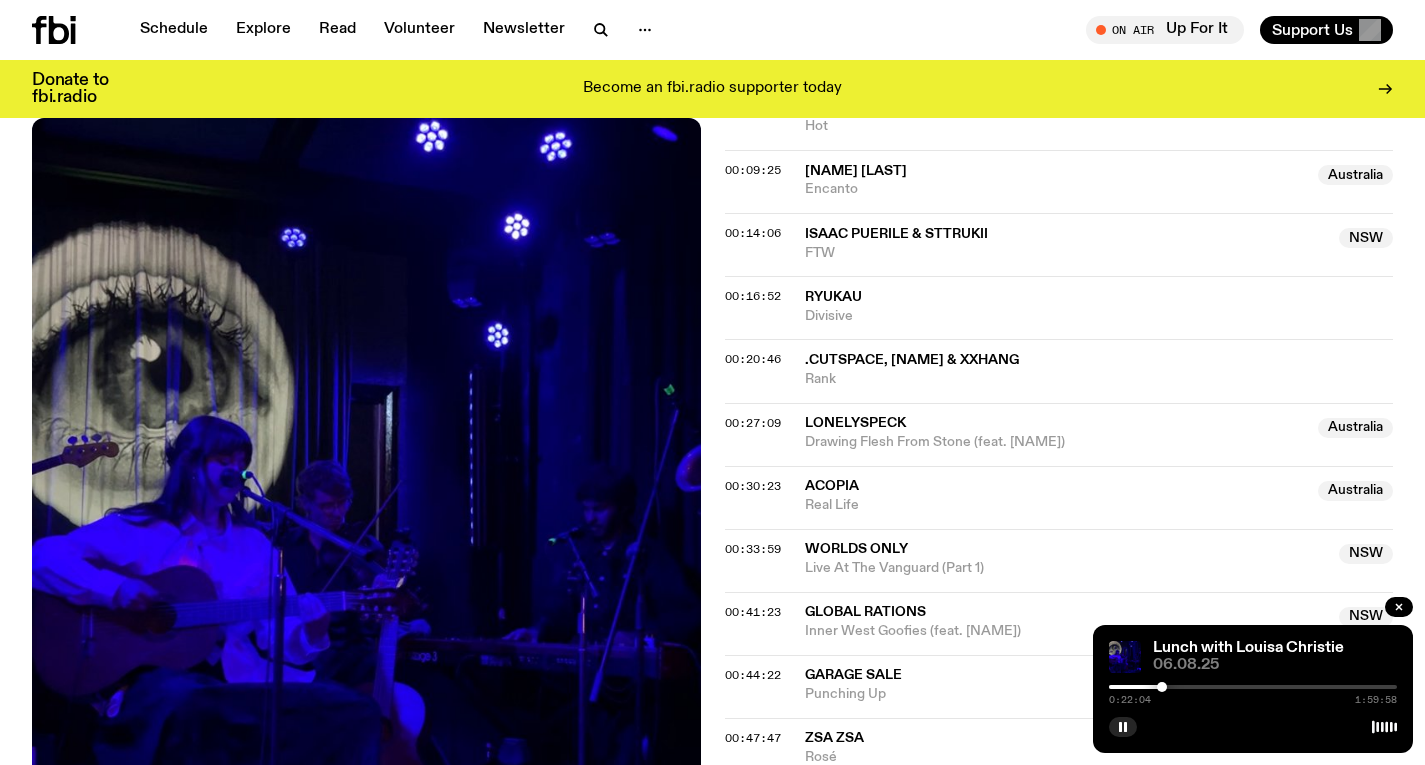 click at bounding box center [1253, 687] 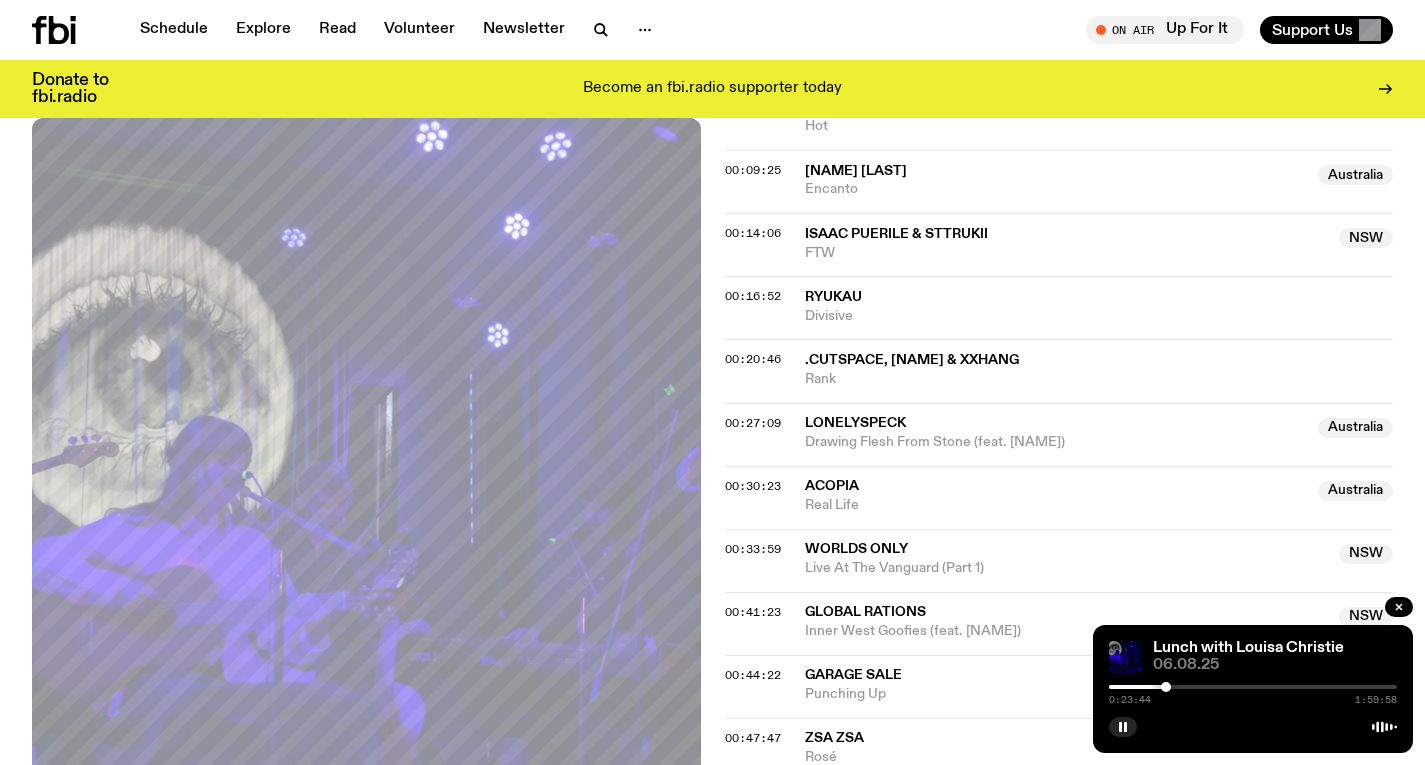 click at bounding box center [1166, 687] 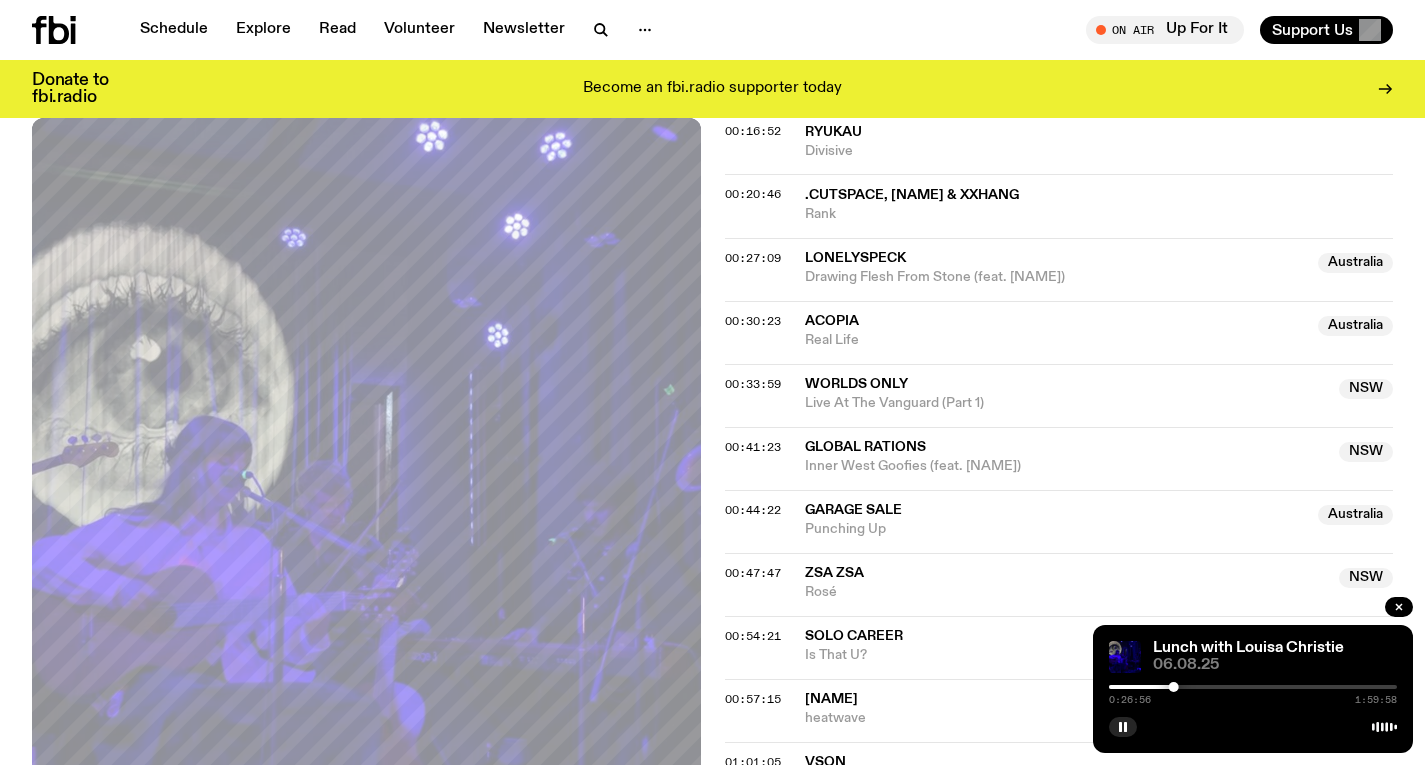 scroll, scrollTop: 1059, scrollLeft: 0, axis: vertical 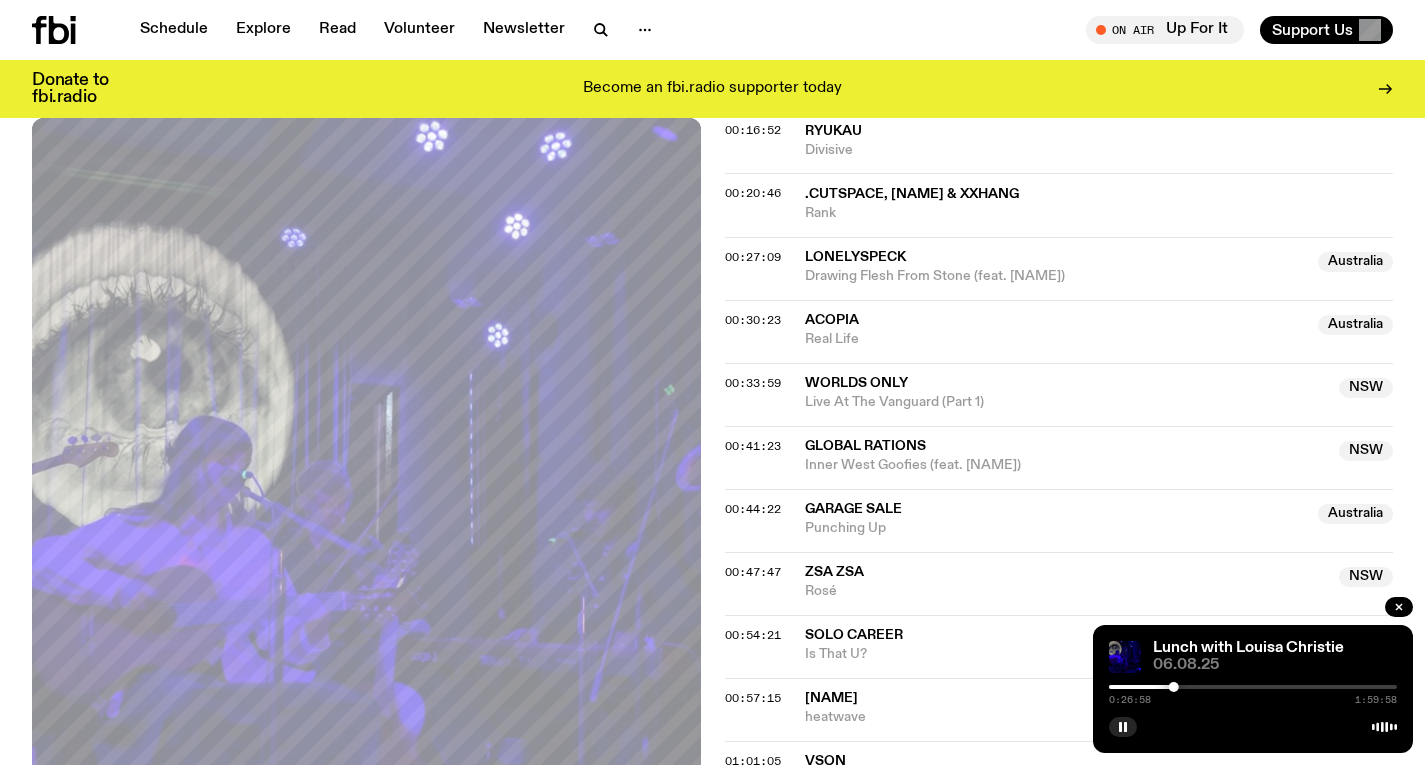 click at bounding box center (1253, 687) 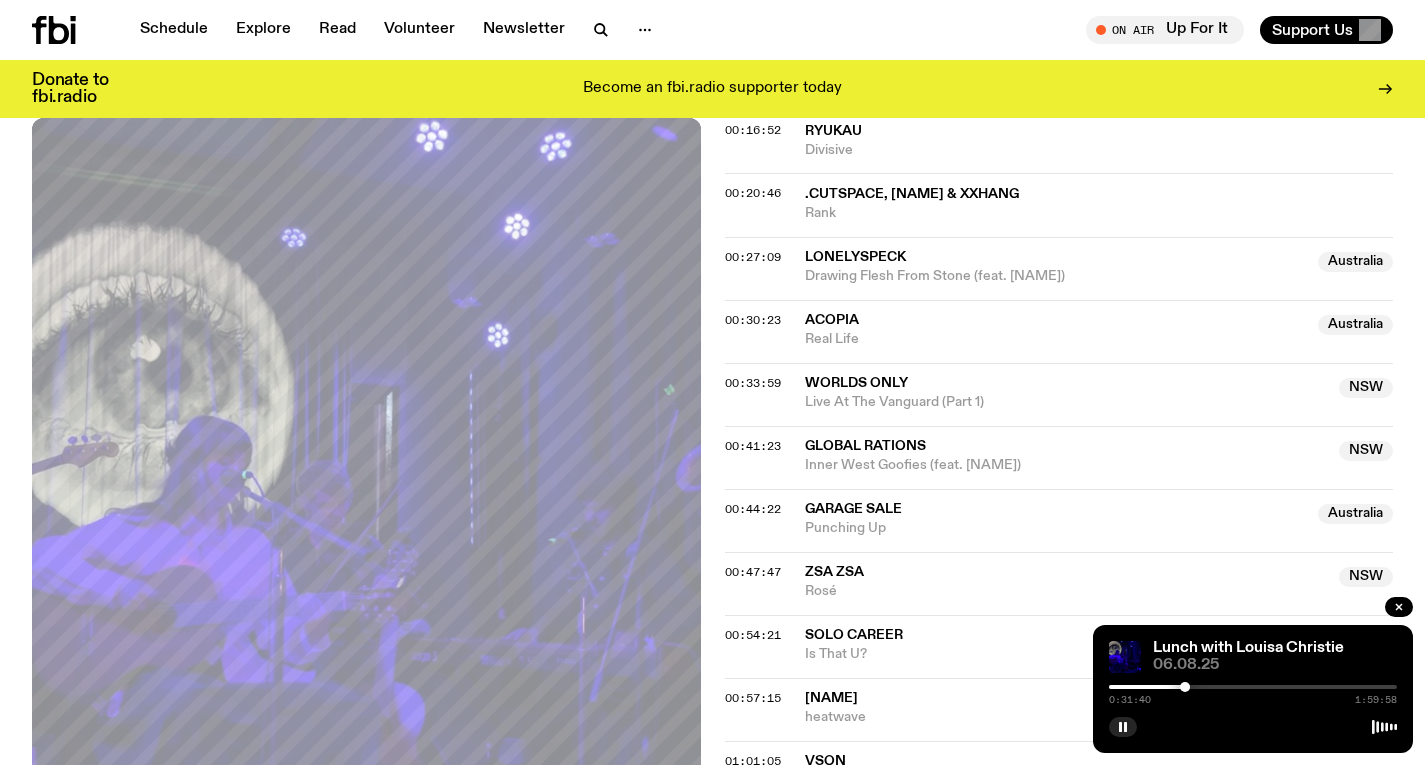click at bounding box center (1253, 687) 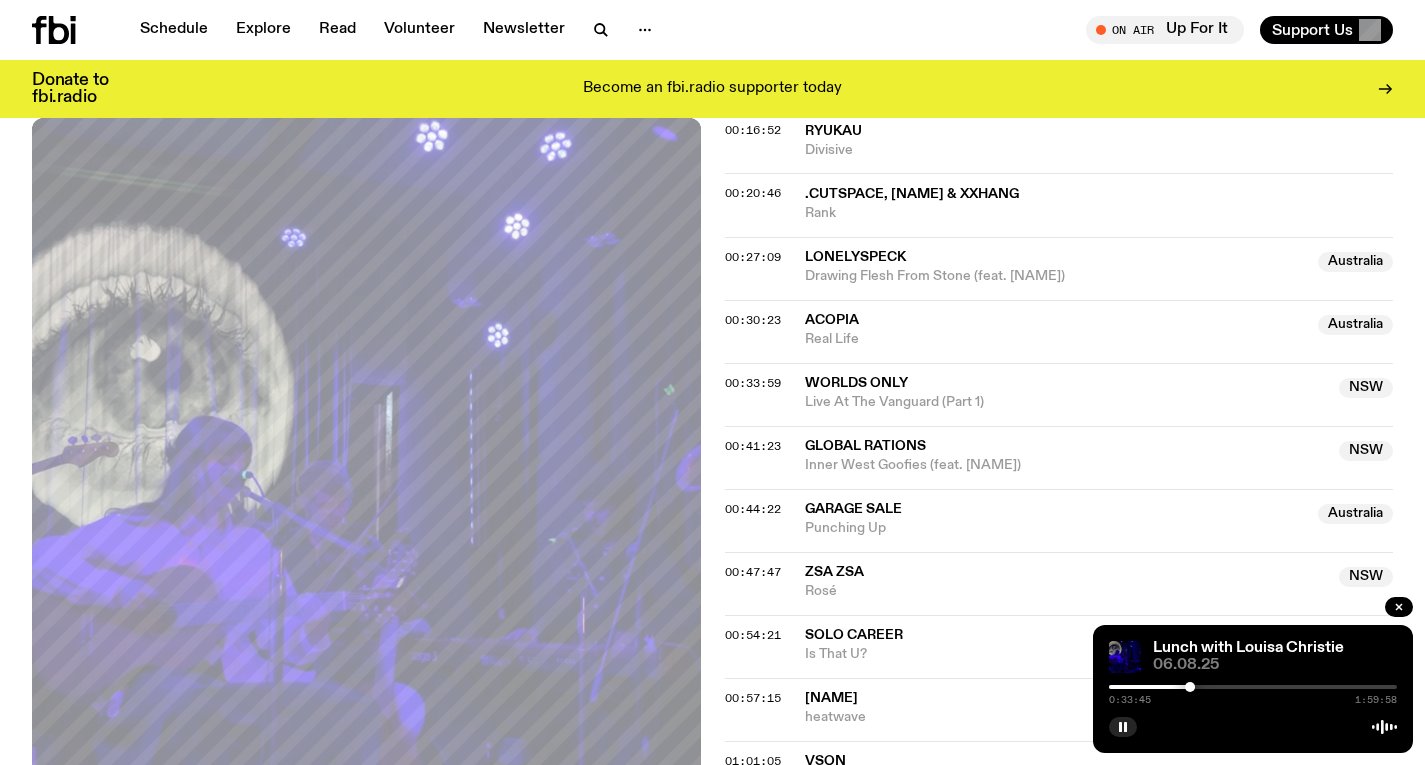 click at bounding box center (1253, 687) 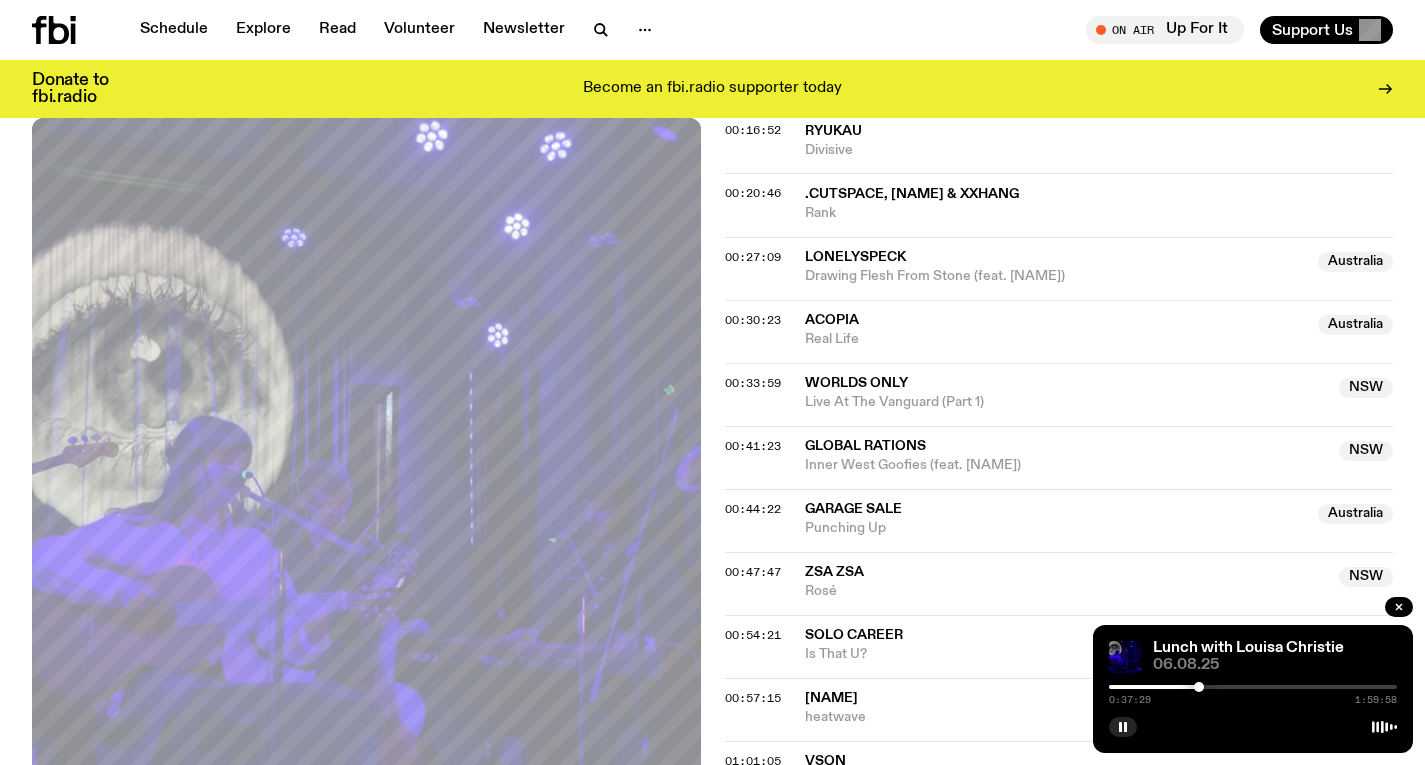 click at bounding box center (1199, 687) 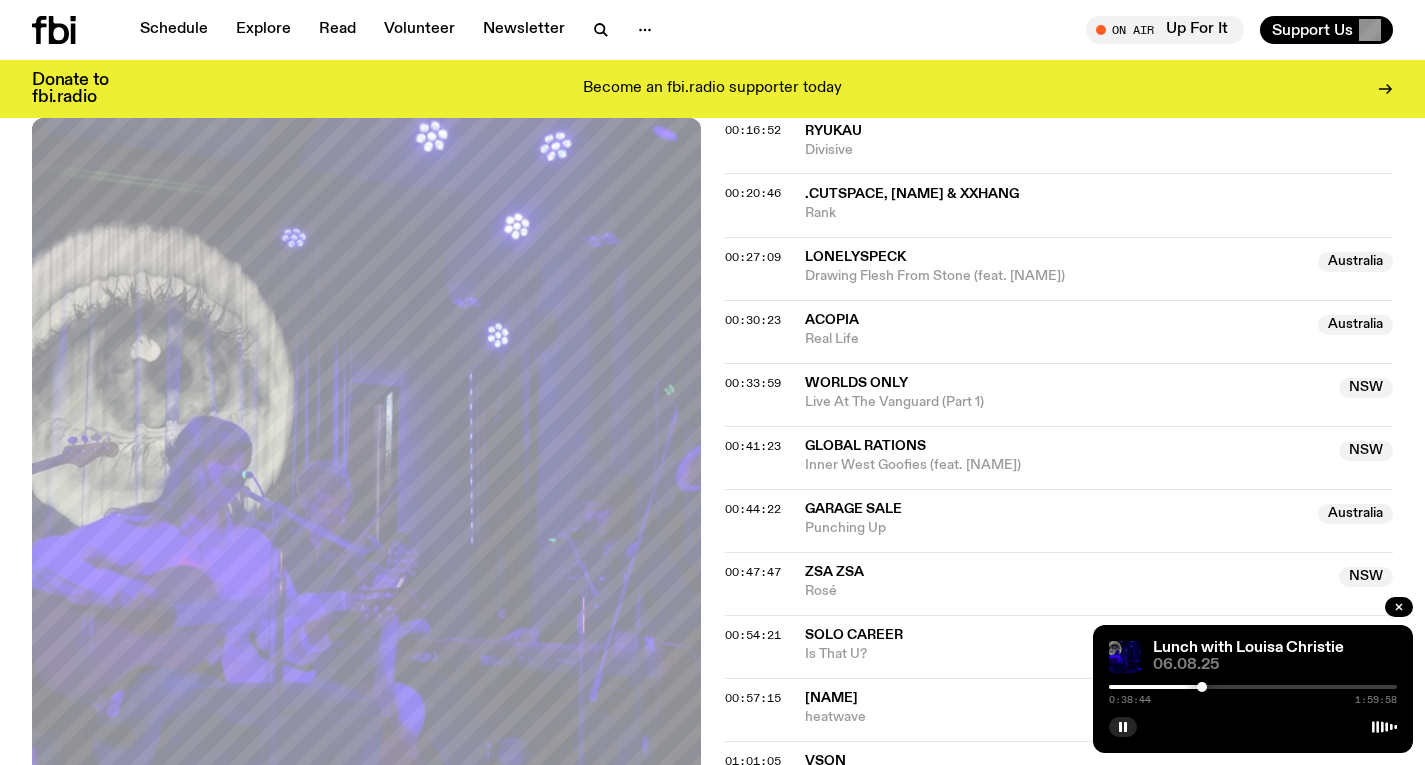 click at bounding box center (1202, 687) 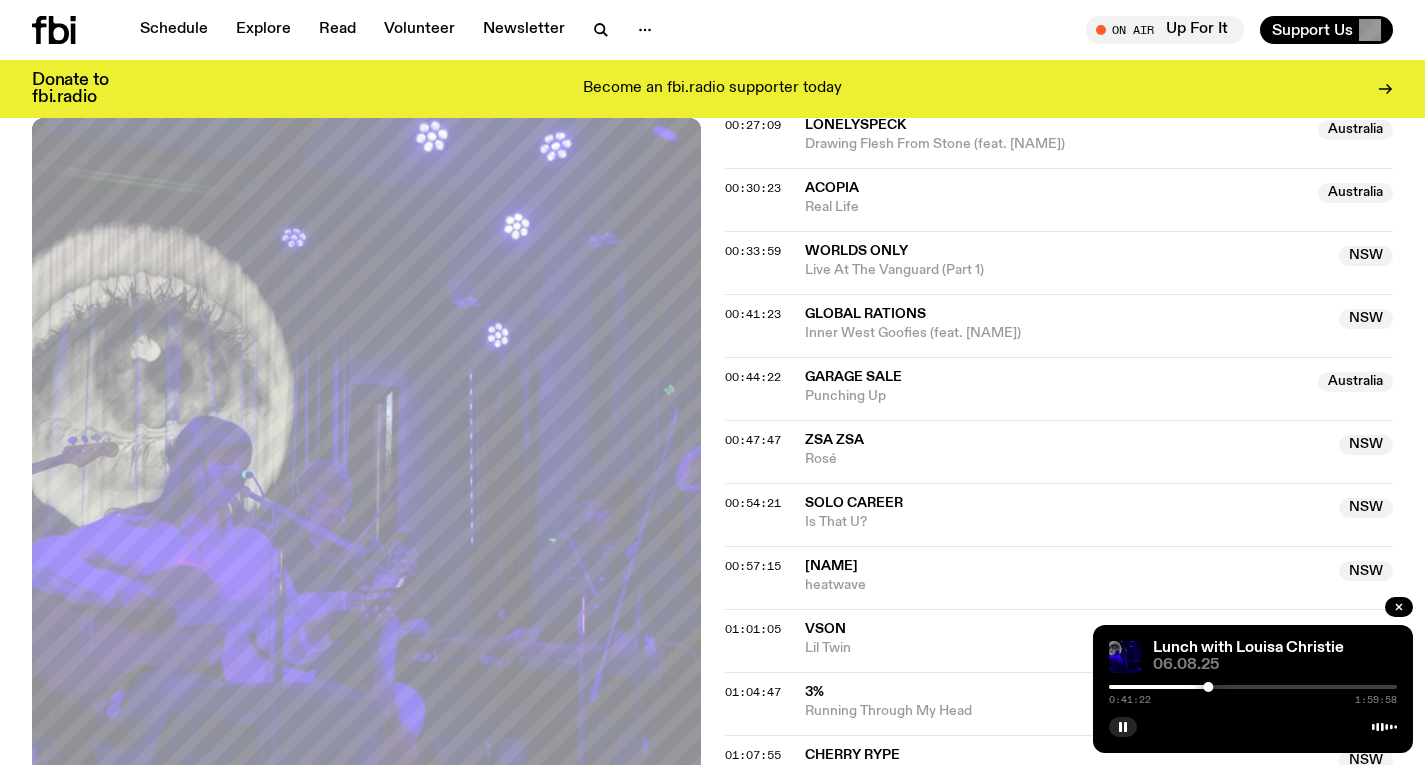 scroll, scrollTop: 1192, scrollLeft: 0, axis: vertical 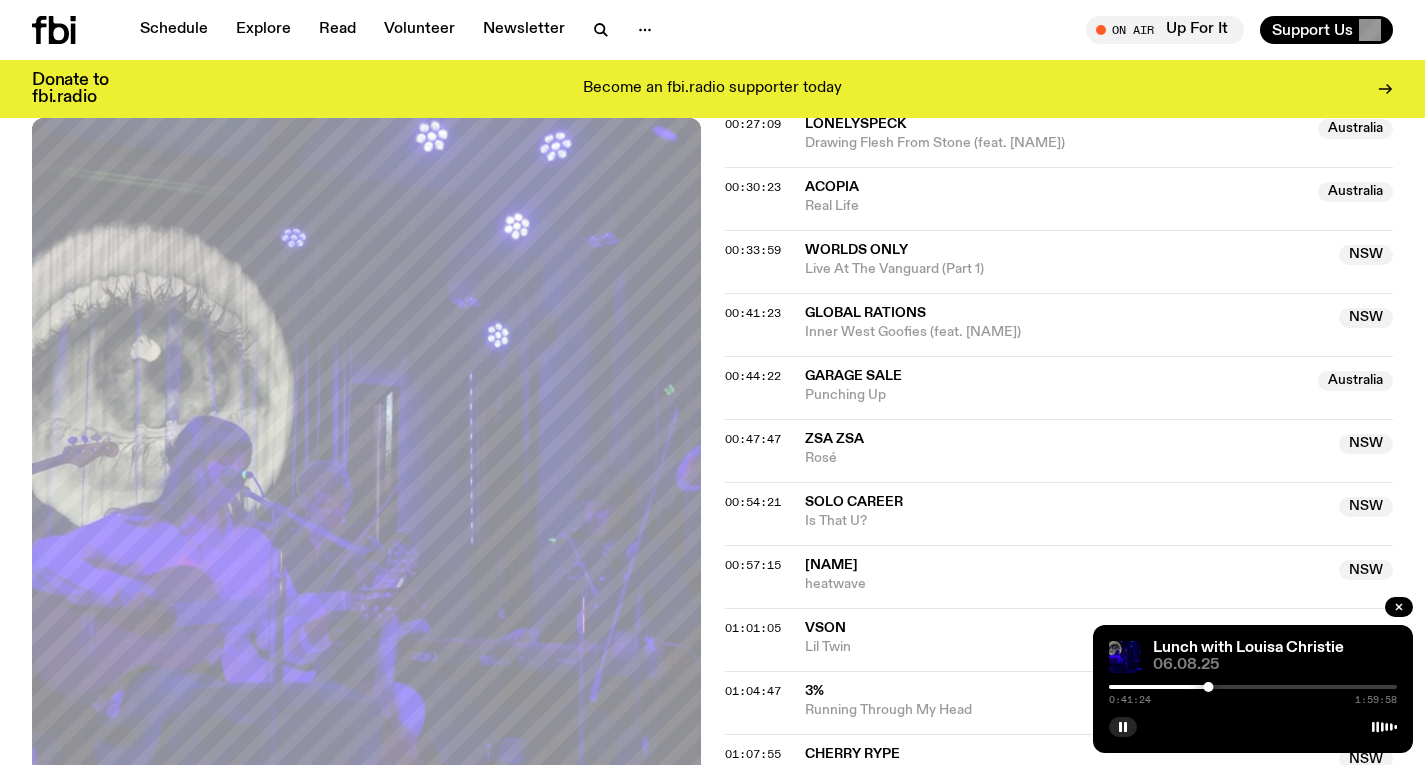 click at bounding box center (1253, 687) 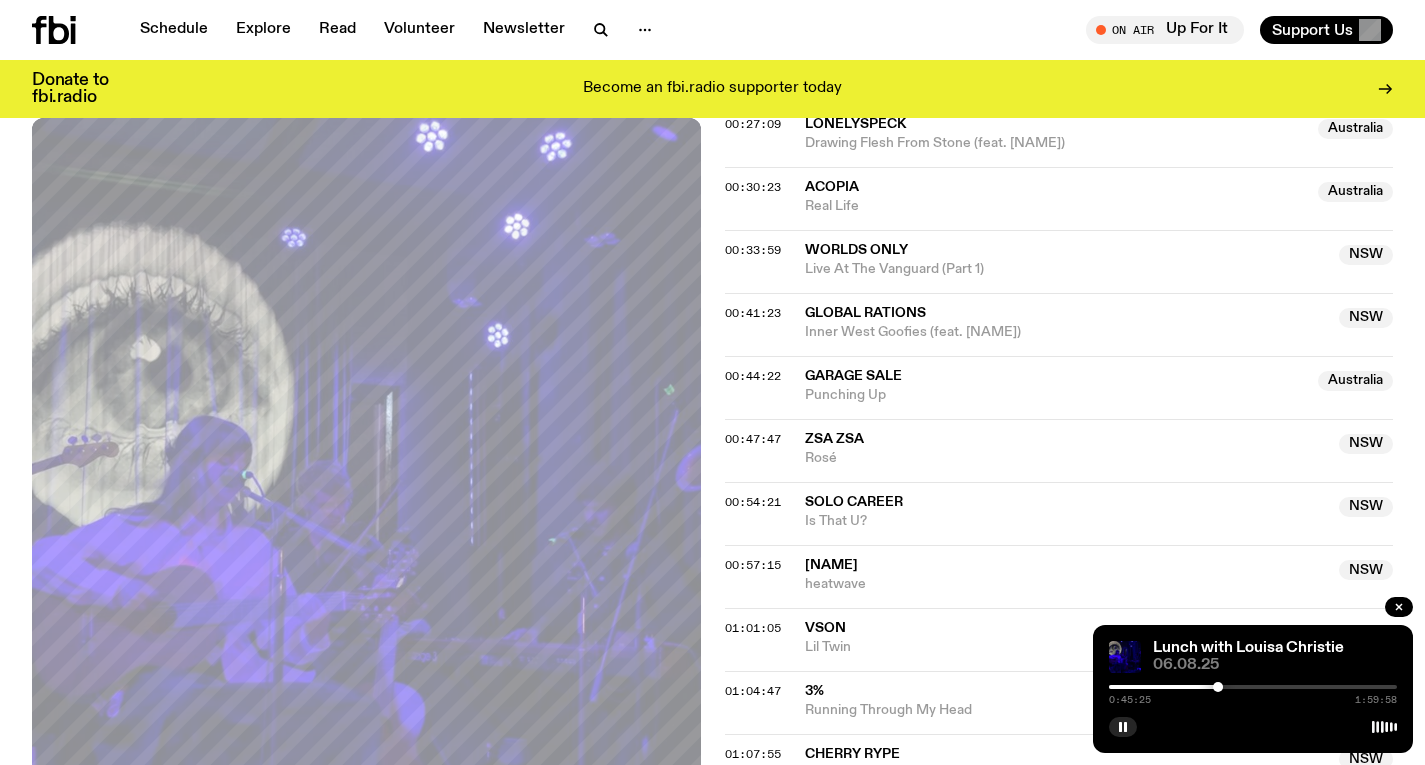 click at bounding box center [1253, 687] 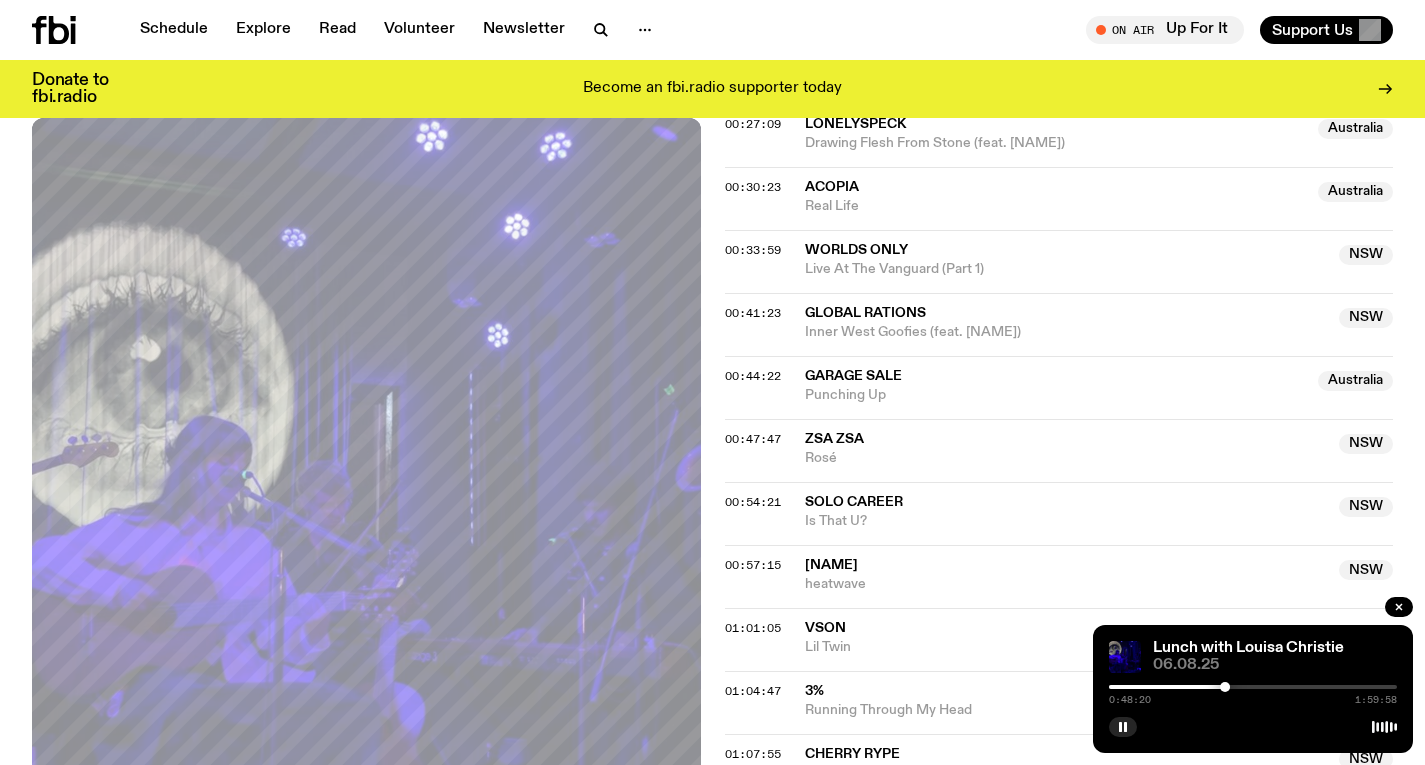 click at bounding box center (1253, 687) 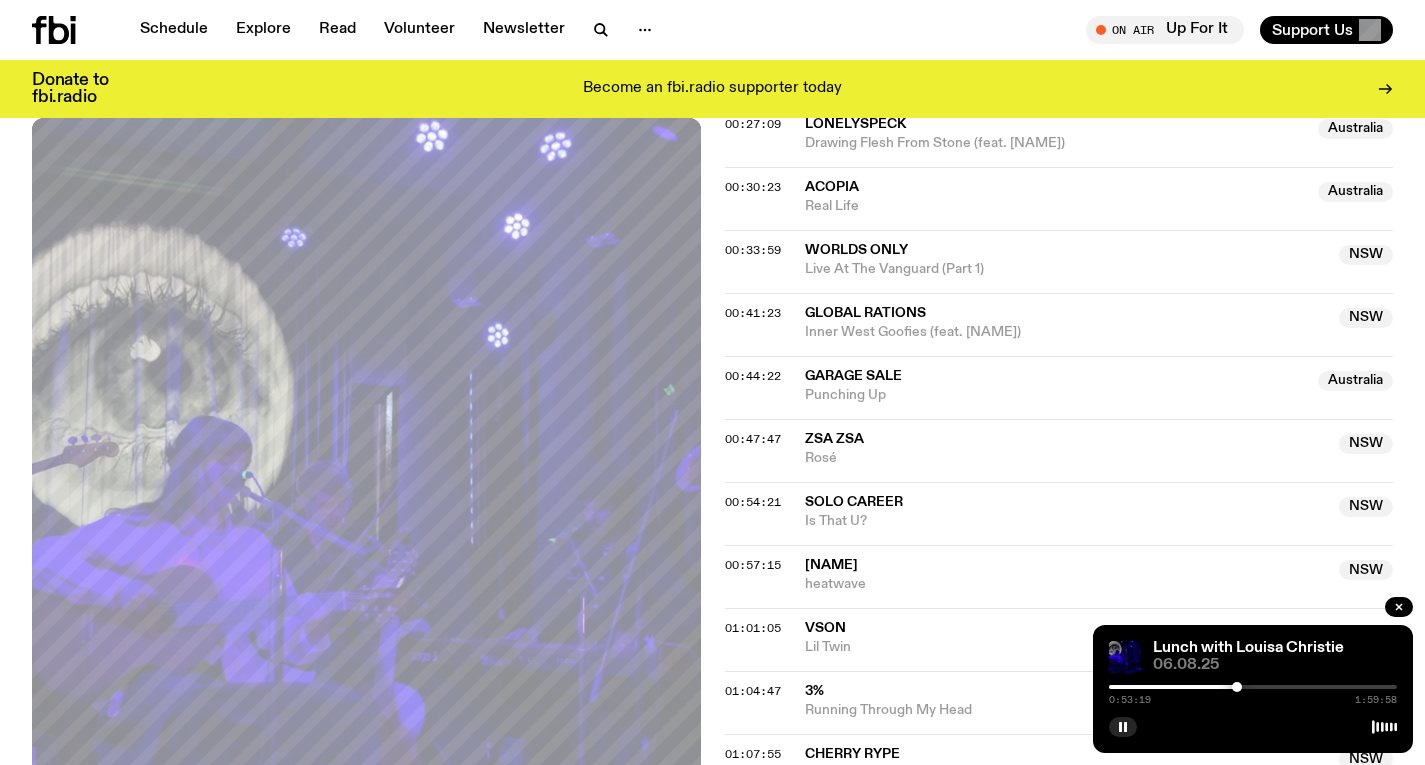 click at bounding box center [1237, 687] 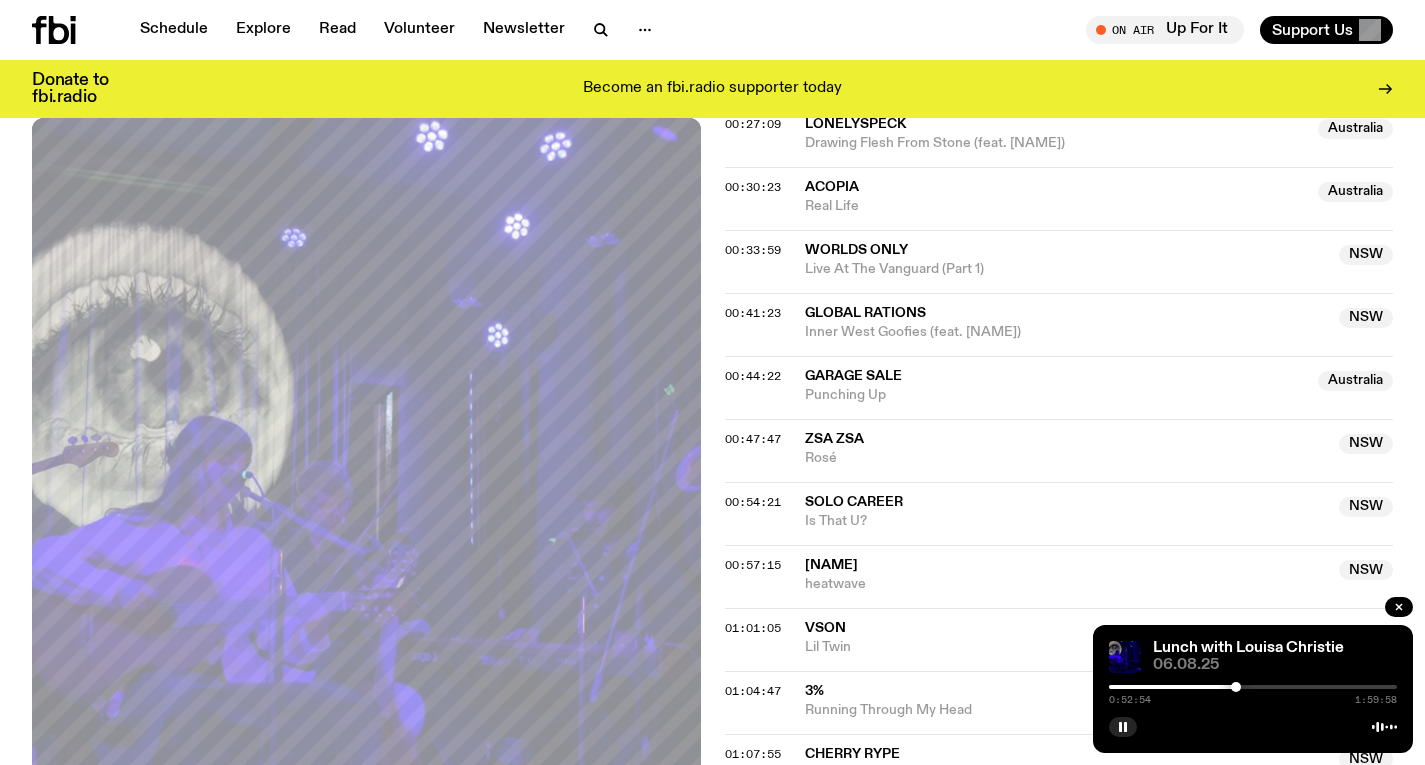 click at bounding box center (1236, 687) 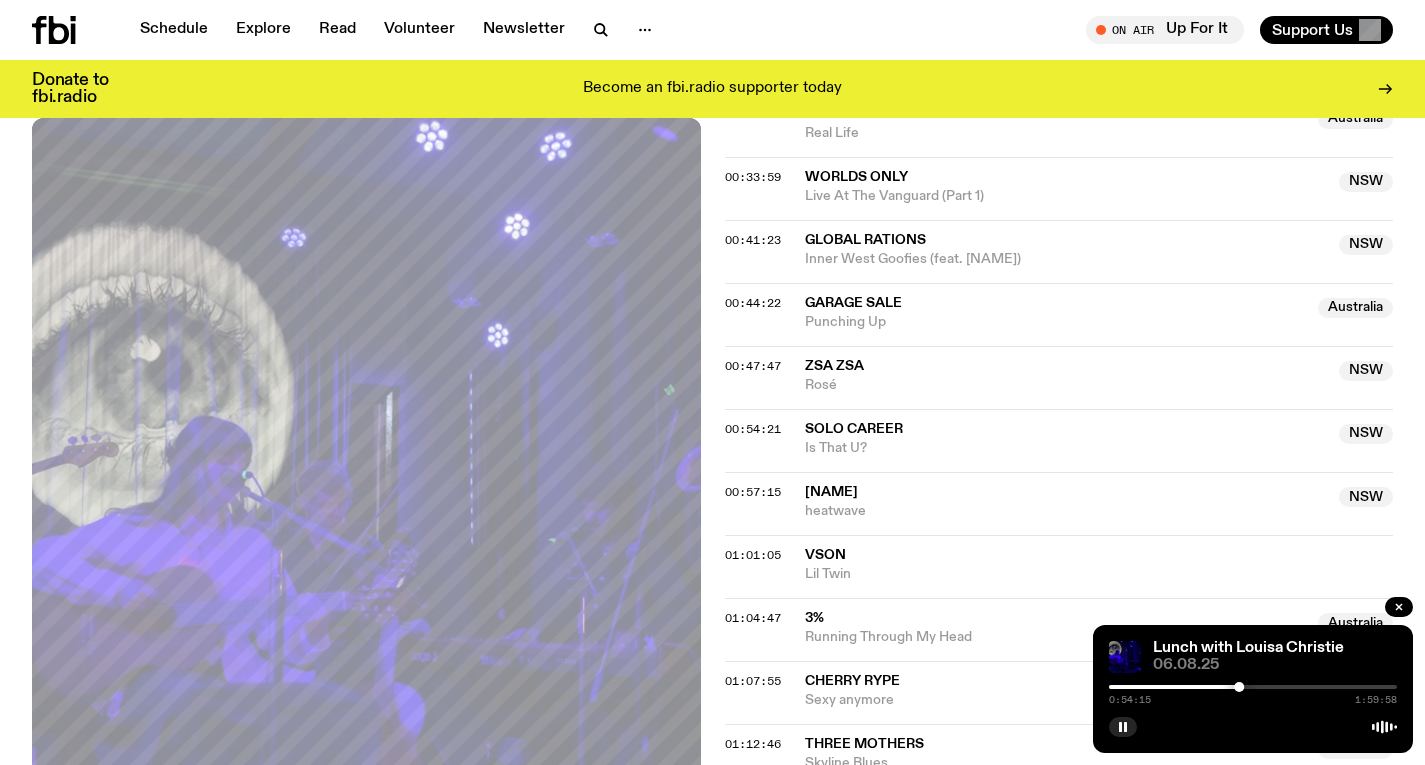 scroll, scrollTop: 1268, scrollLeft: 0, axis: vertical 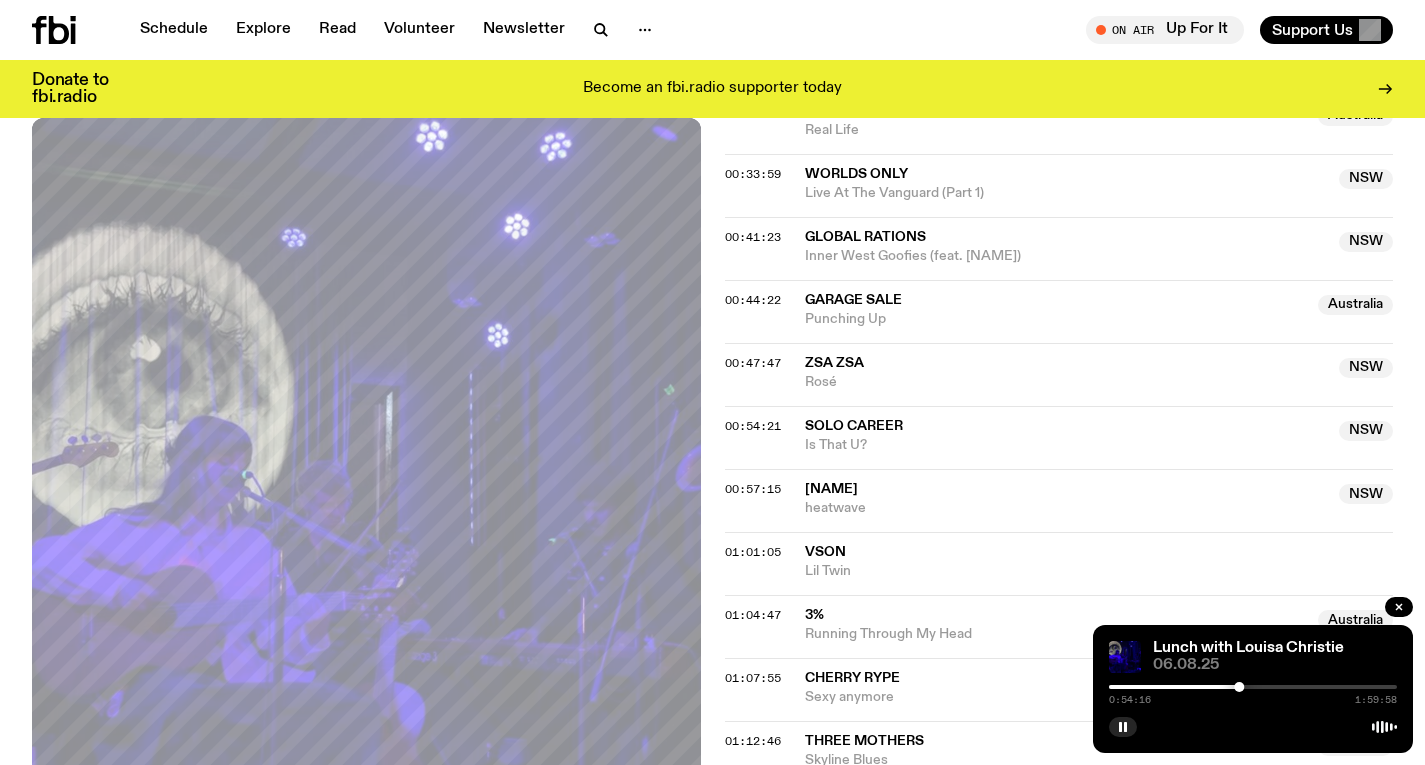 click on "0:54:16 1:59:58" at bounding box center [1253, 693] 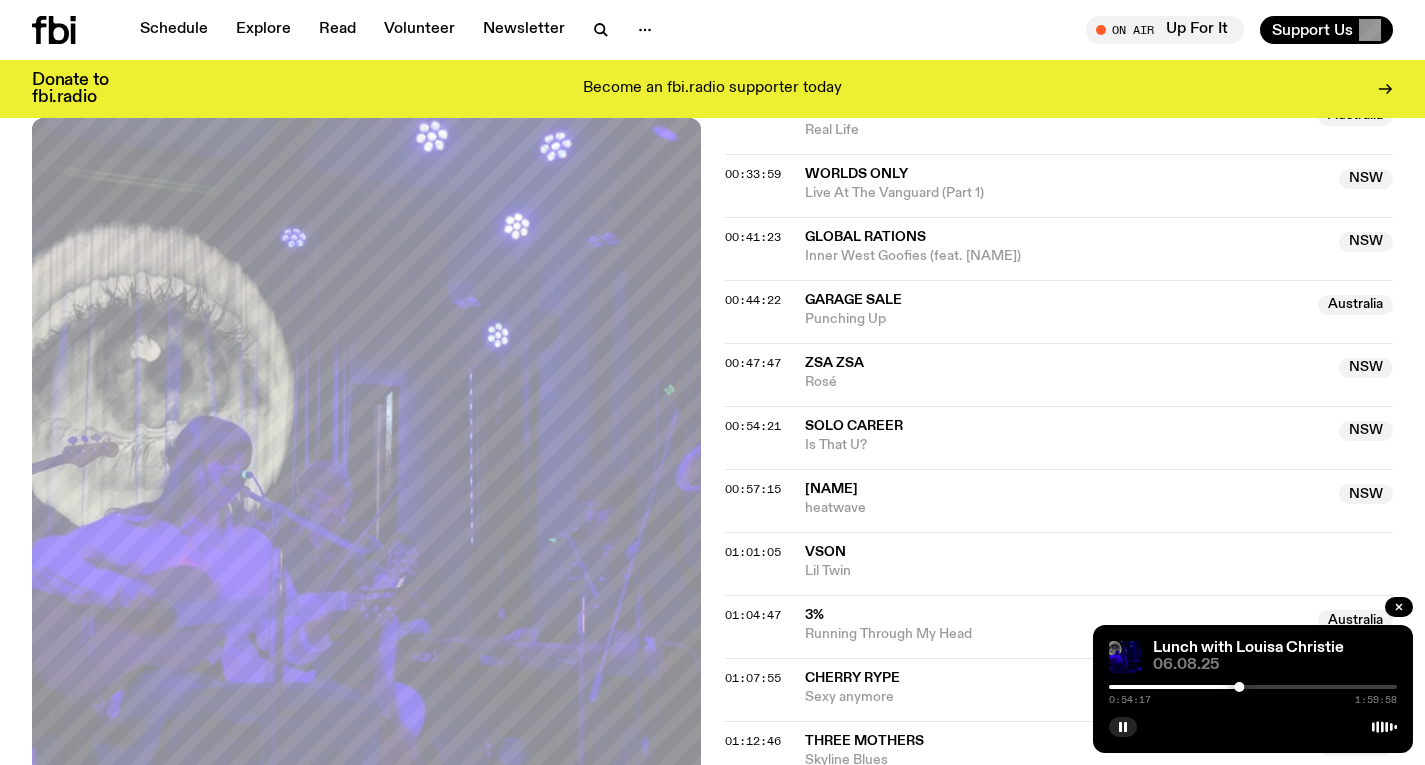 click at bounding box center [1253, 687] 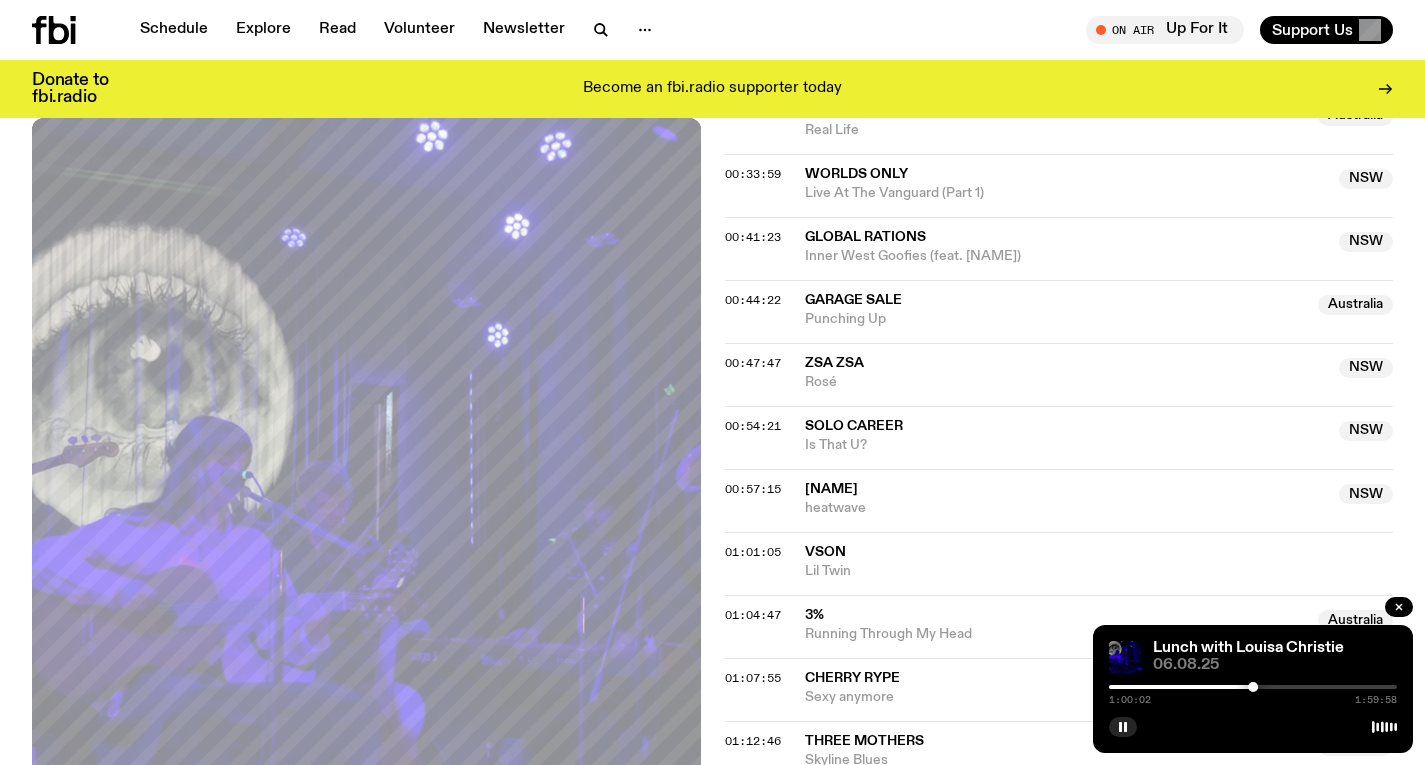 click at bounding box center [1253, 687] 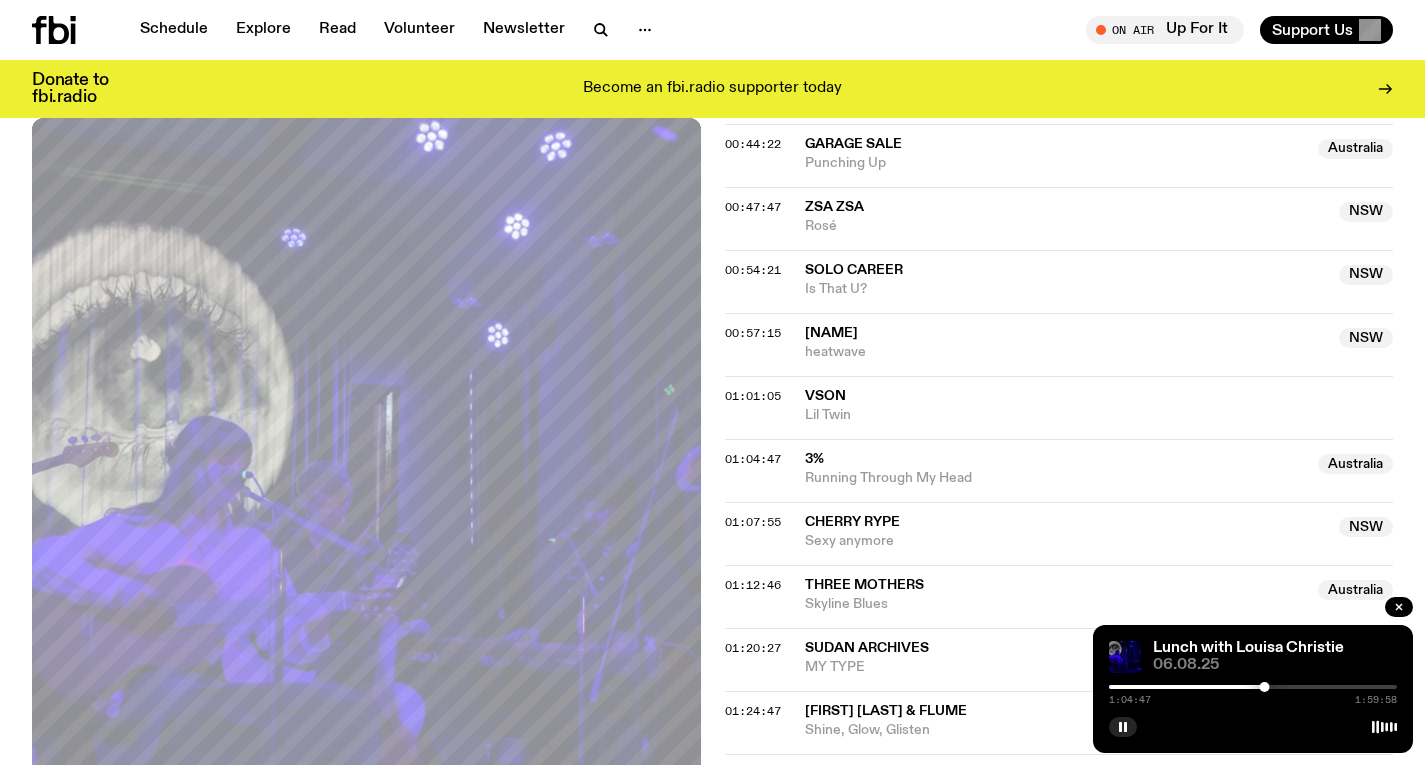 scroll, scrollTop: 1427, scrollLeft: 0, axis: vertical 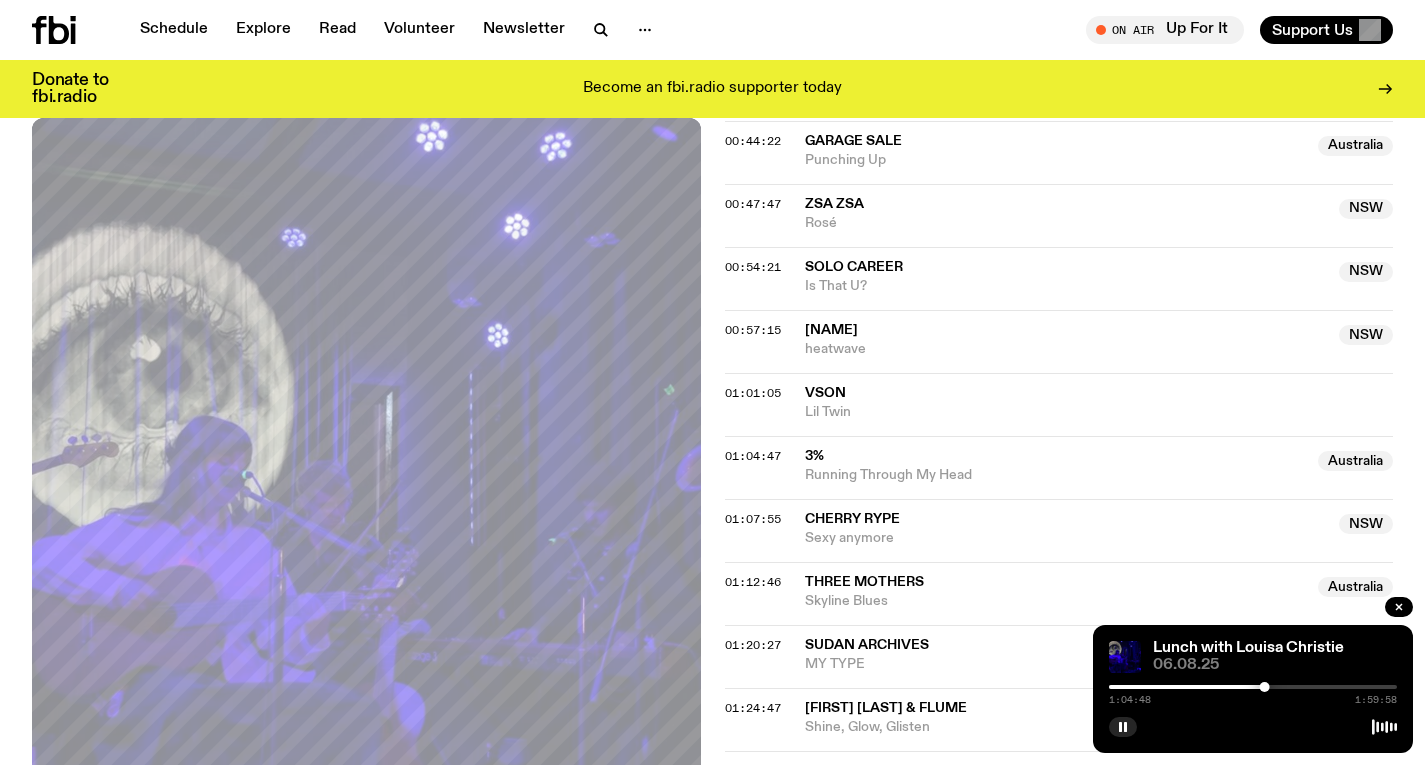 click at bounding box center (1253, 687) 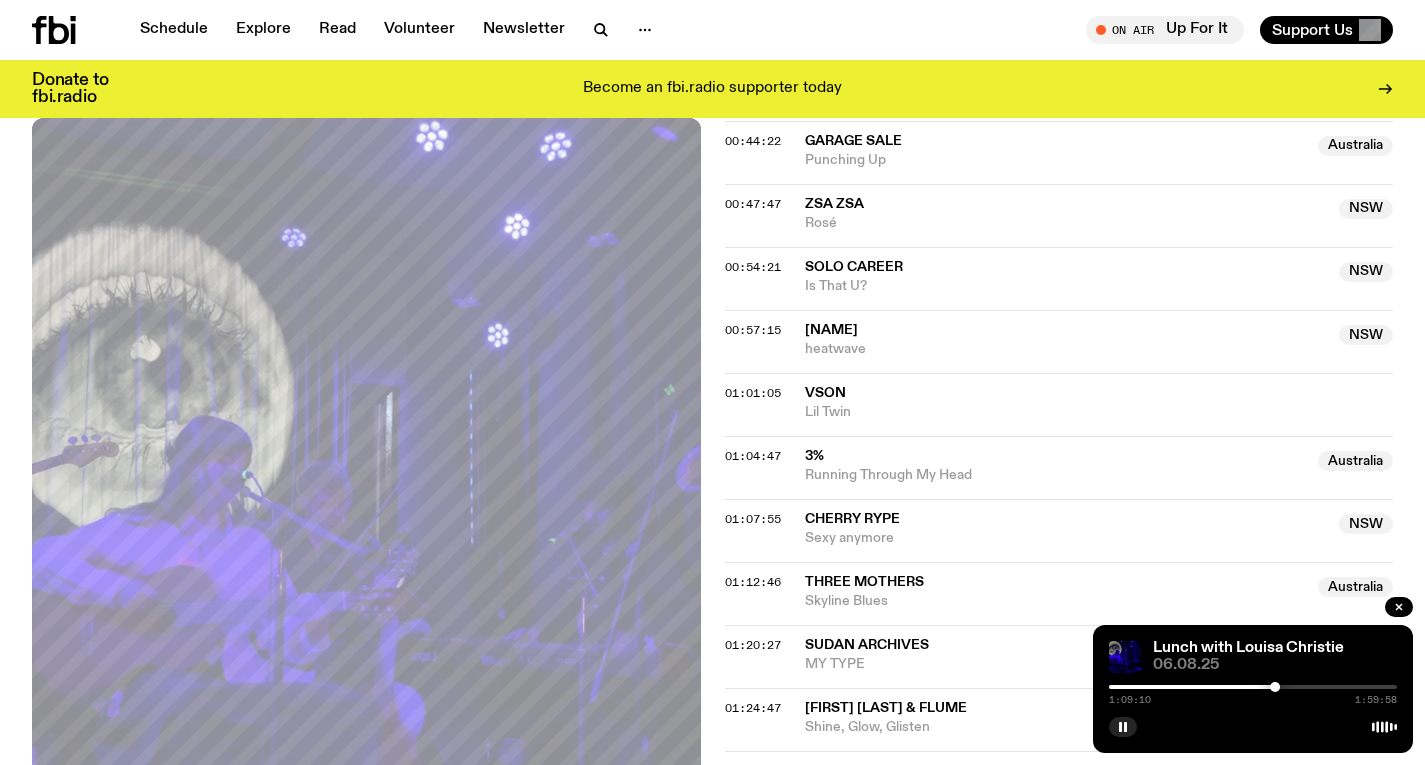 click at bounding box center [1253, 687] 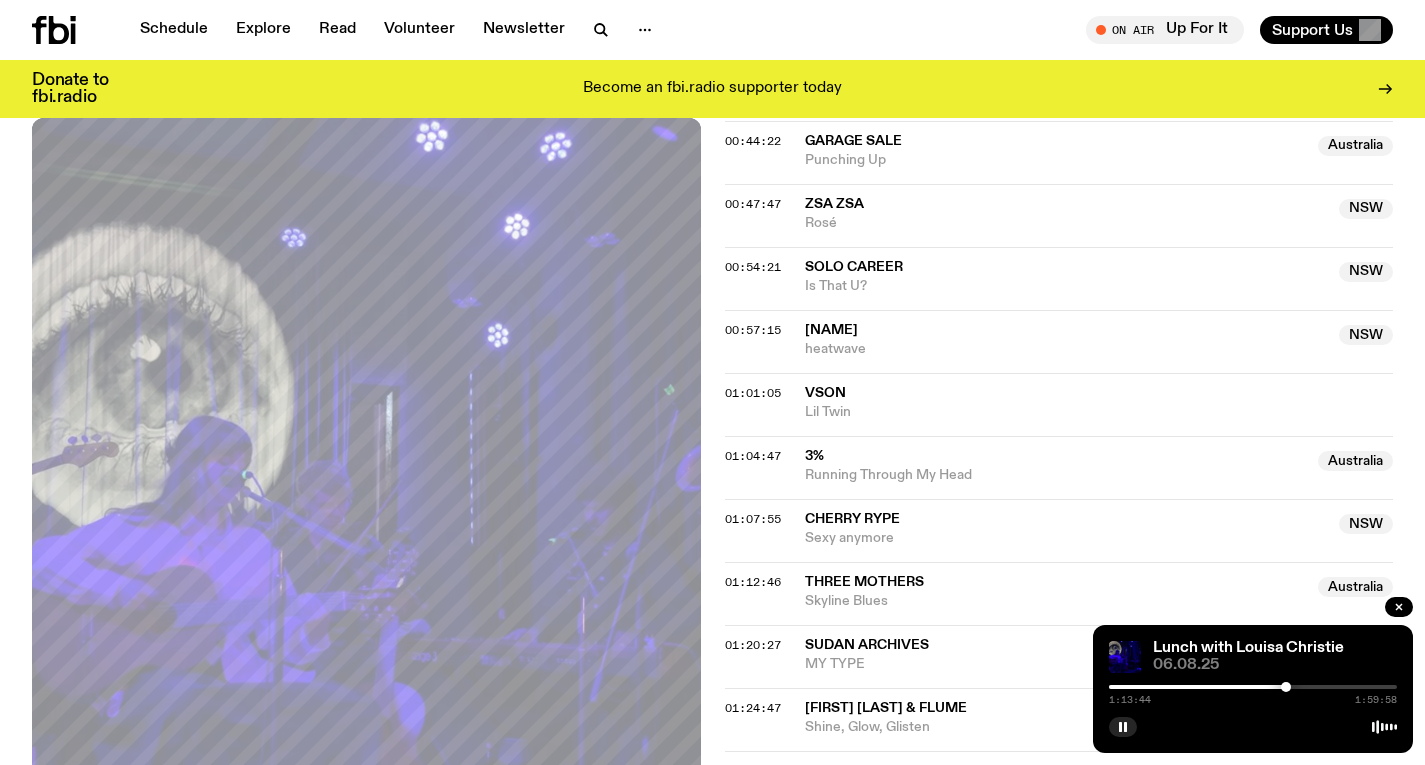click at bounding box center (1253, 687) 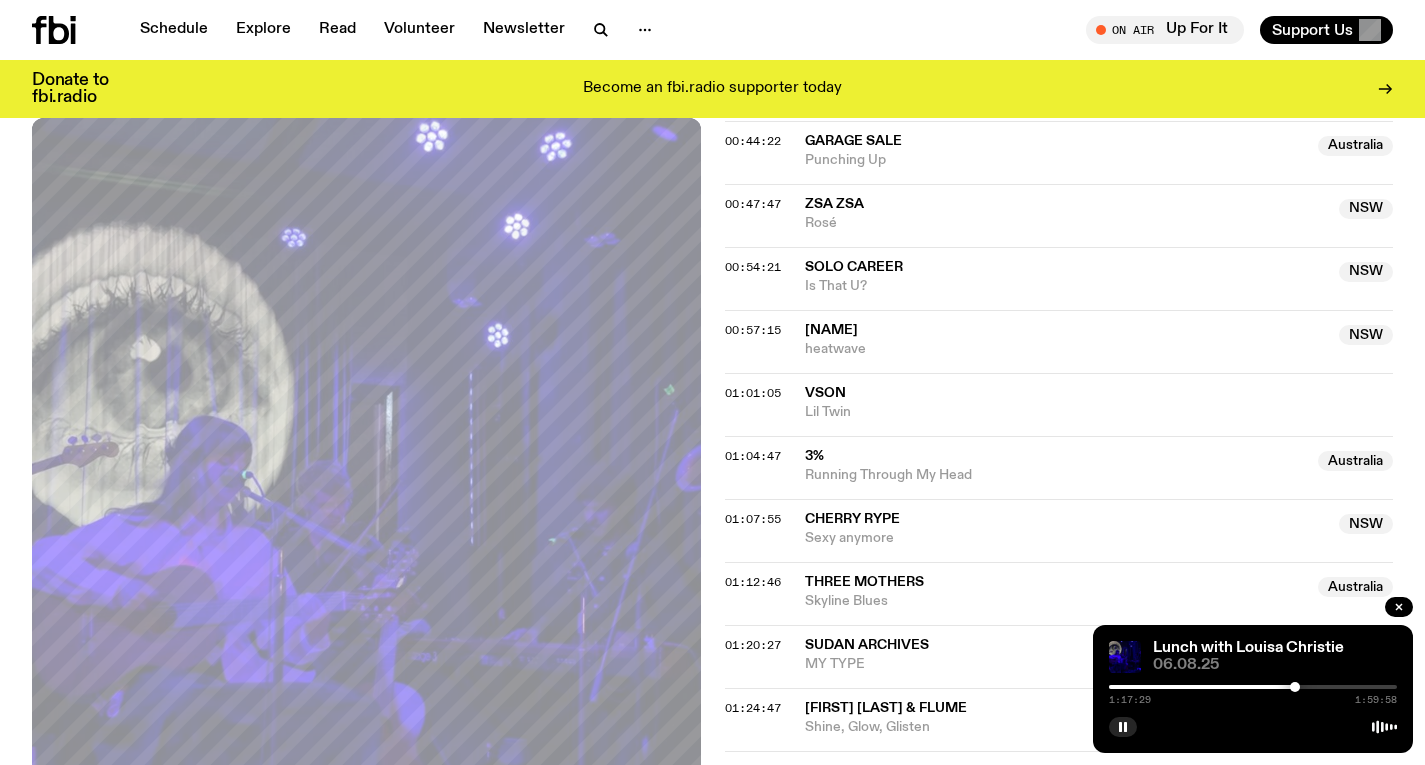 click at bounding box center (1295, 687) 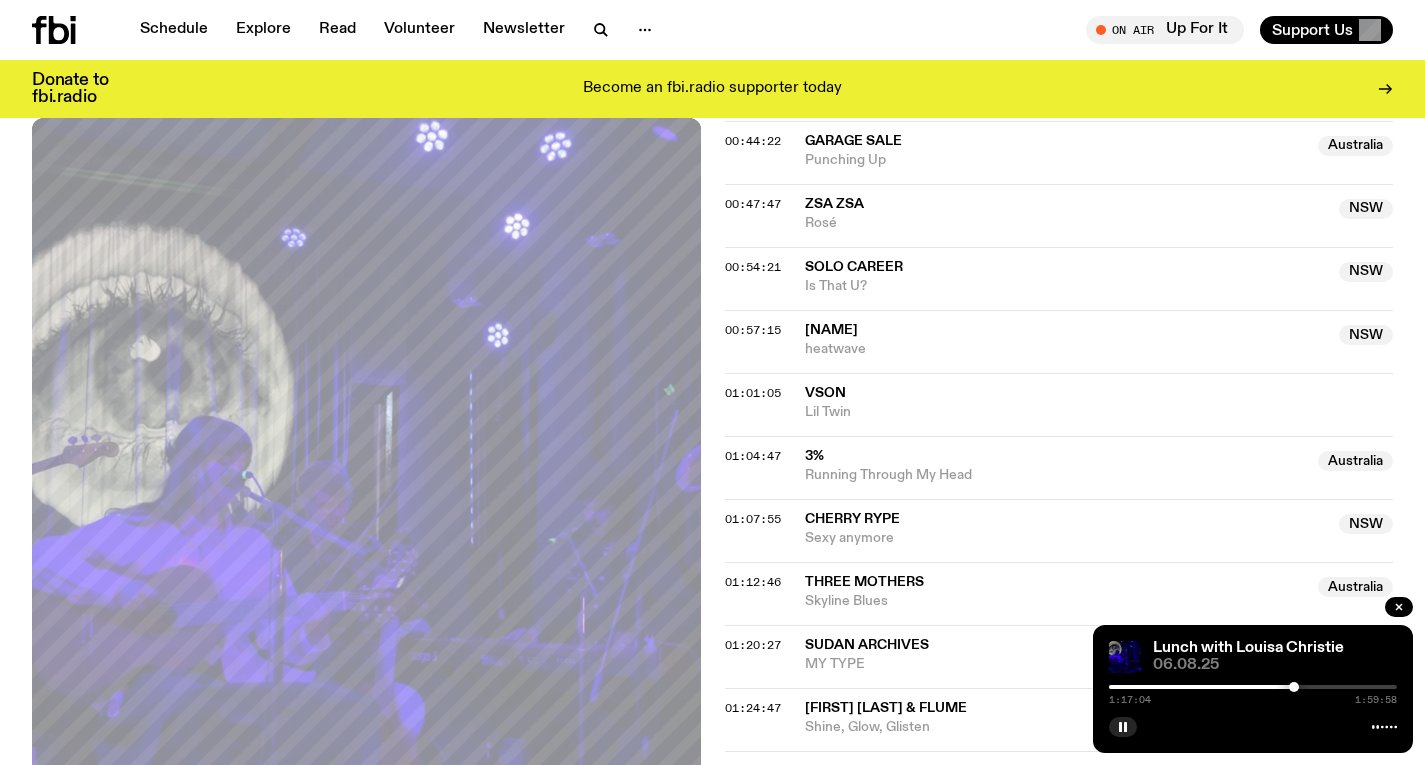 click at bounding box center [1294, 687] 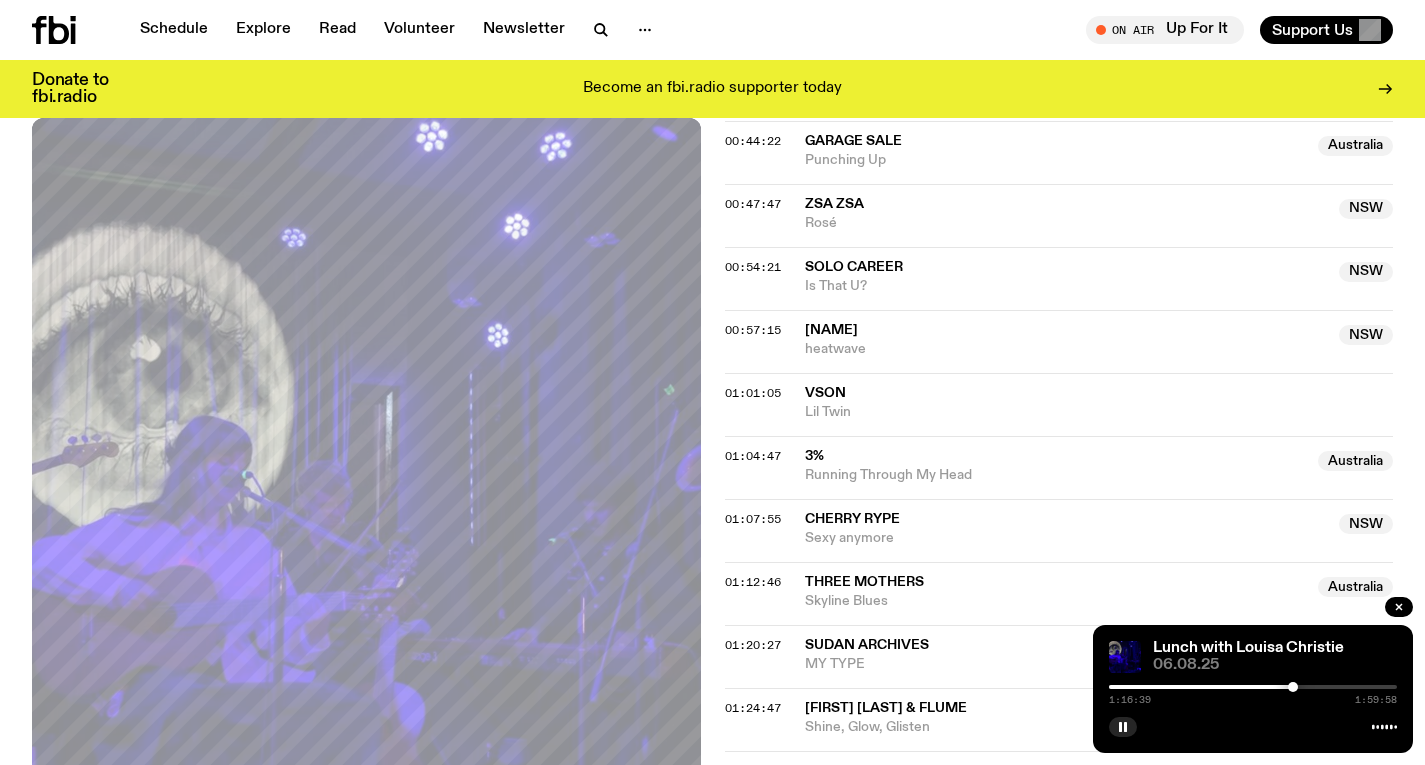 click at bounding box center [1293, 687] 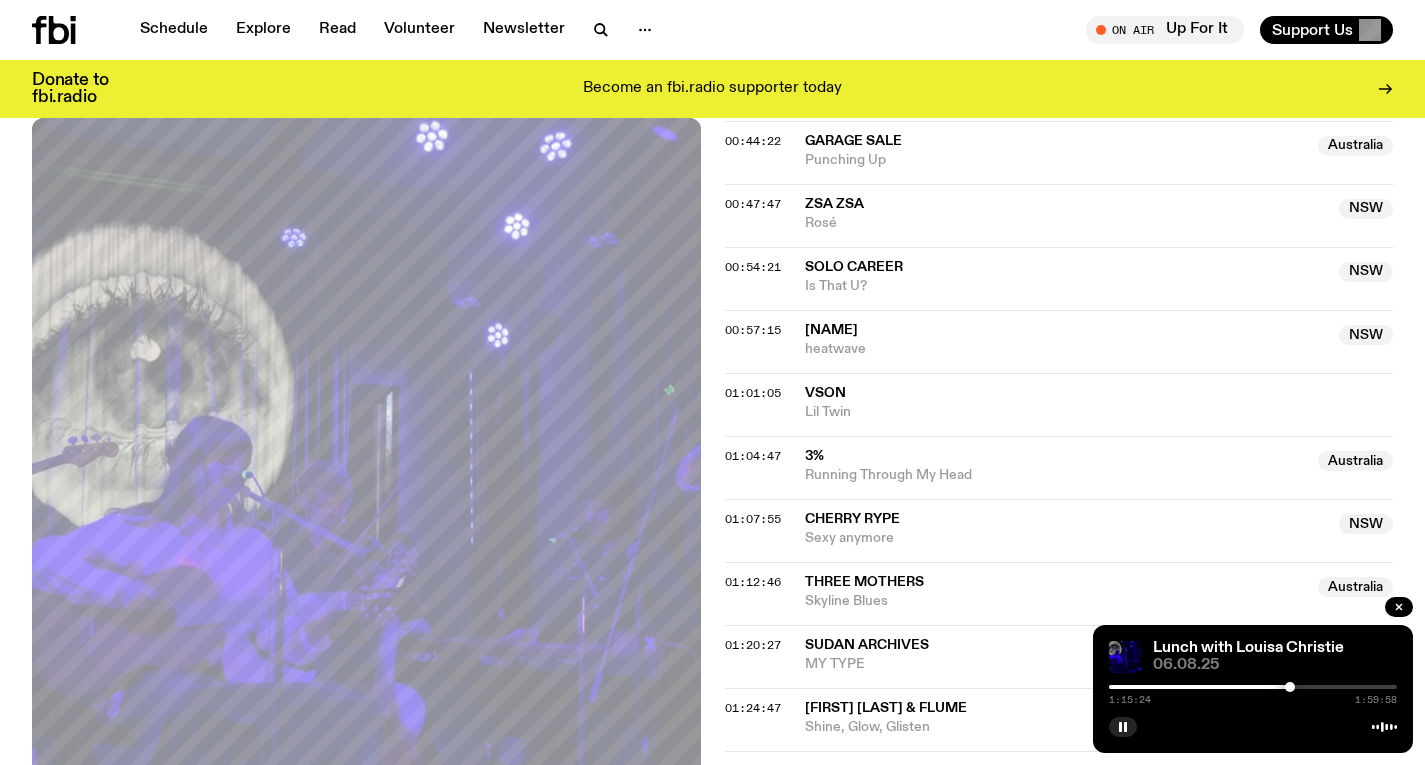click at bounding box center [1290, 687] 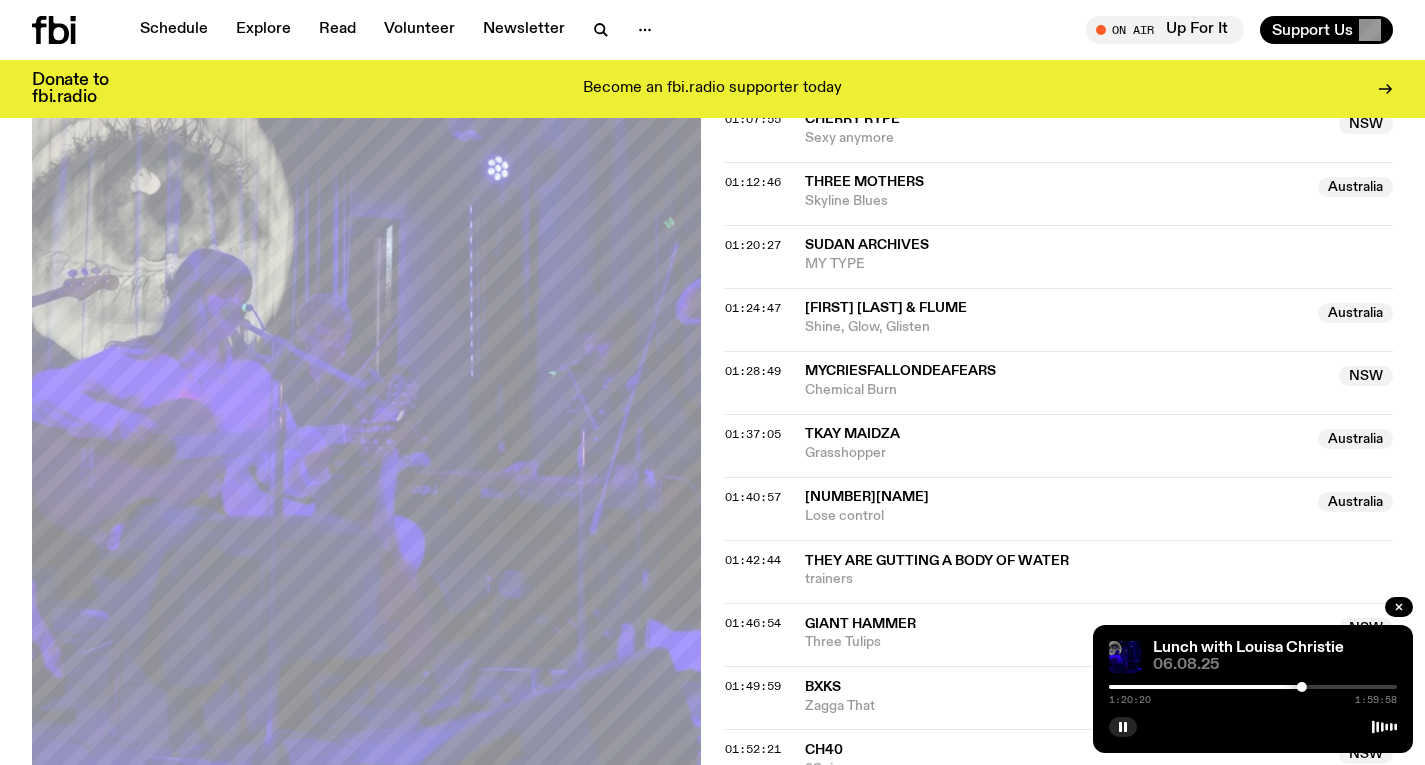 scroll, scrollTop: 1833, scrollLeft: 0, axis: vertical 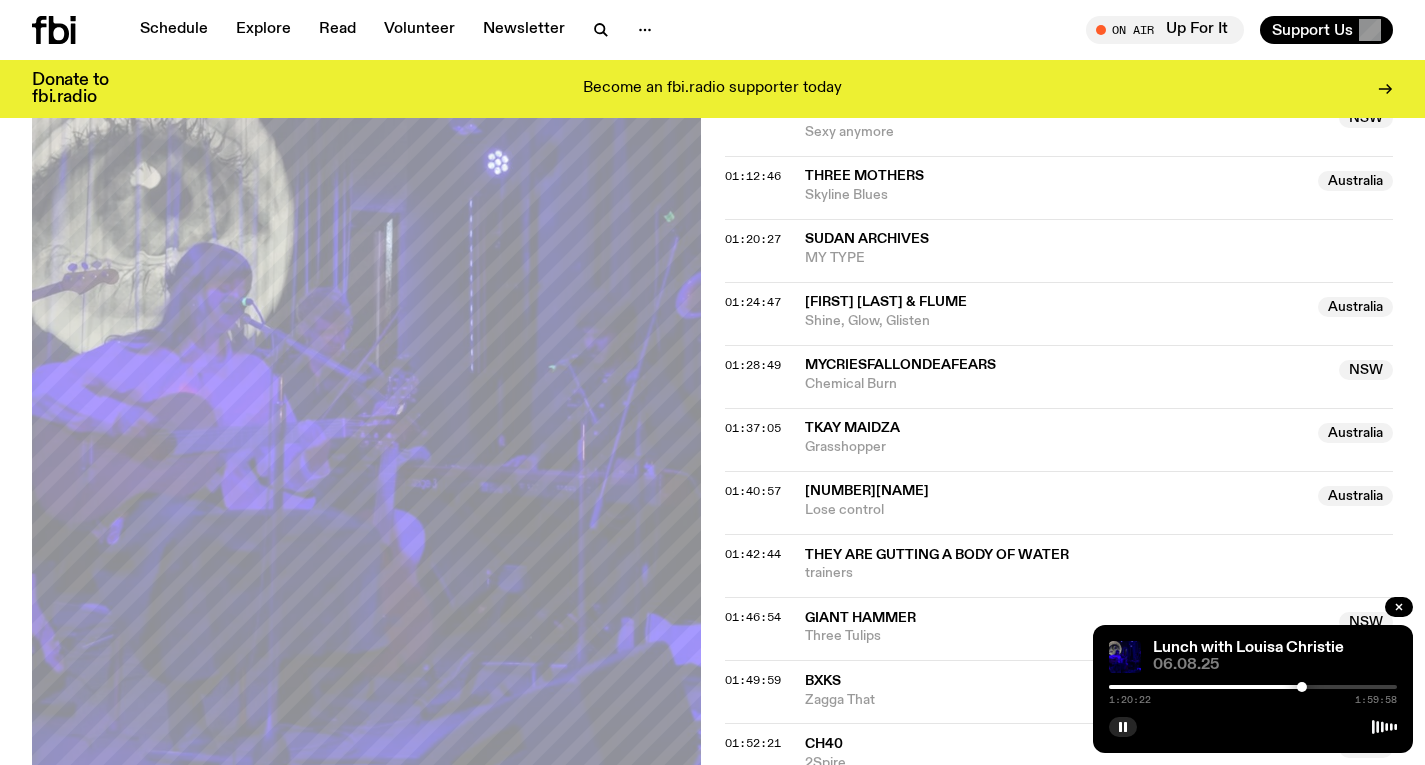 click at bounding box center [1253, 687] 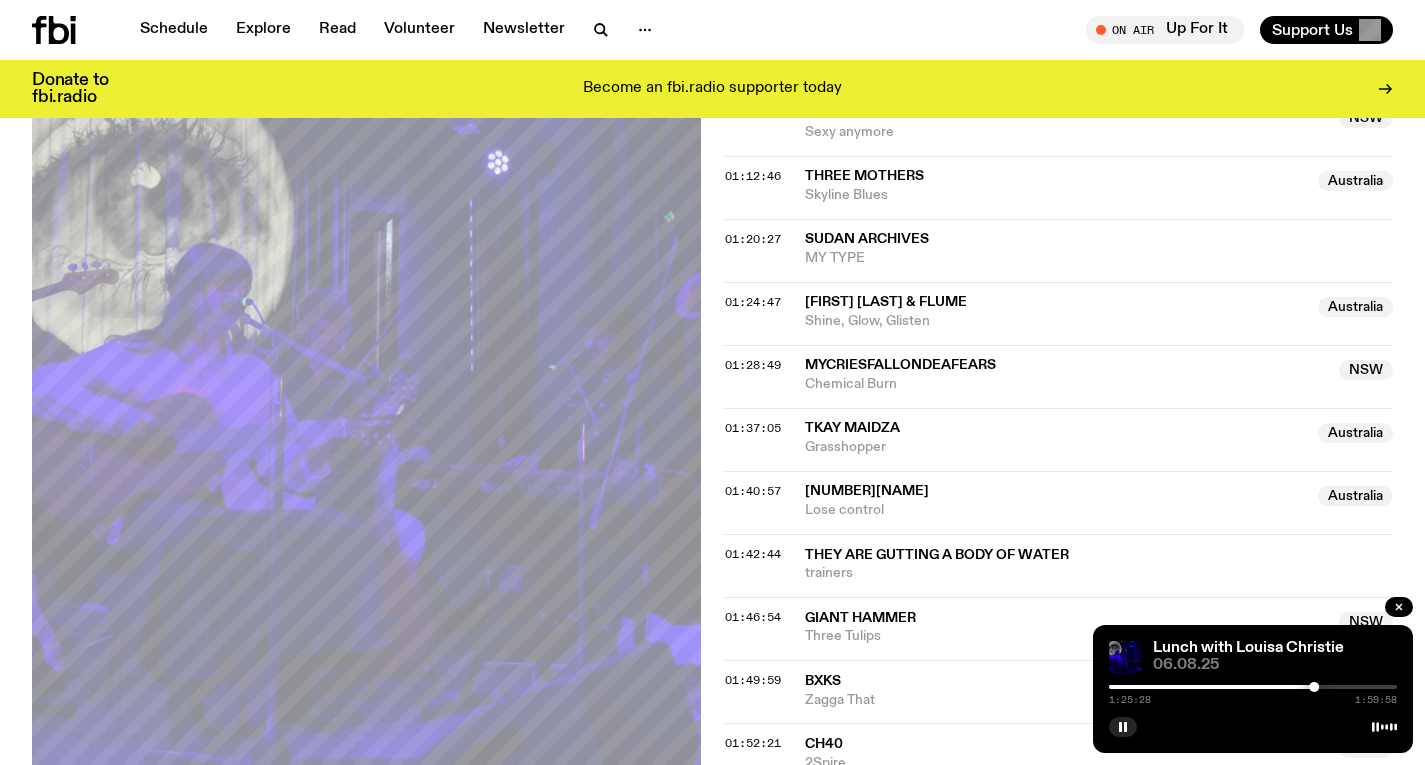 click at bounding box center (1253, 687) 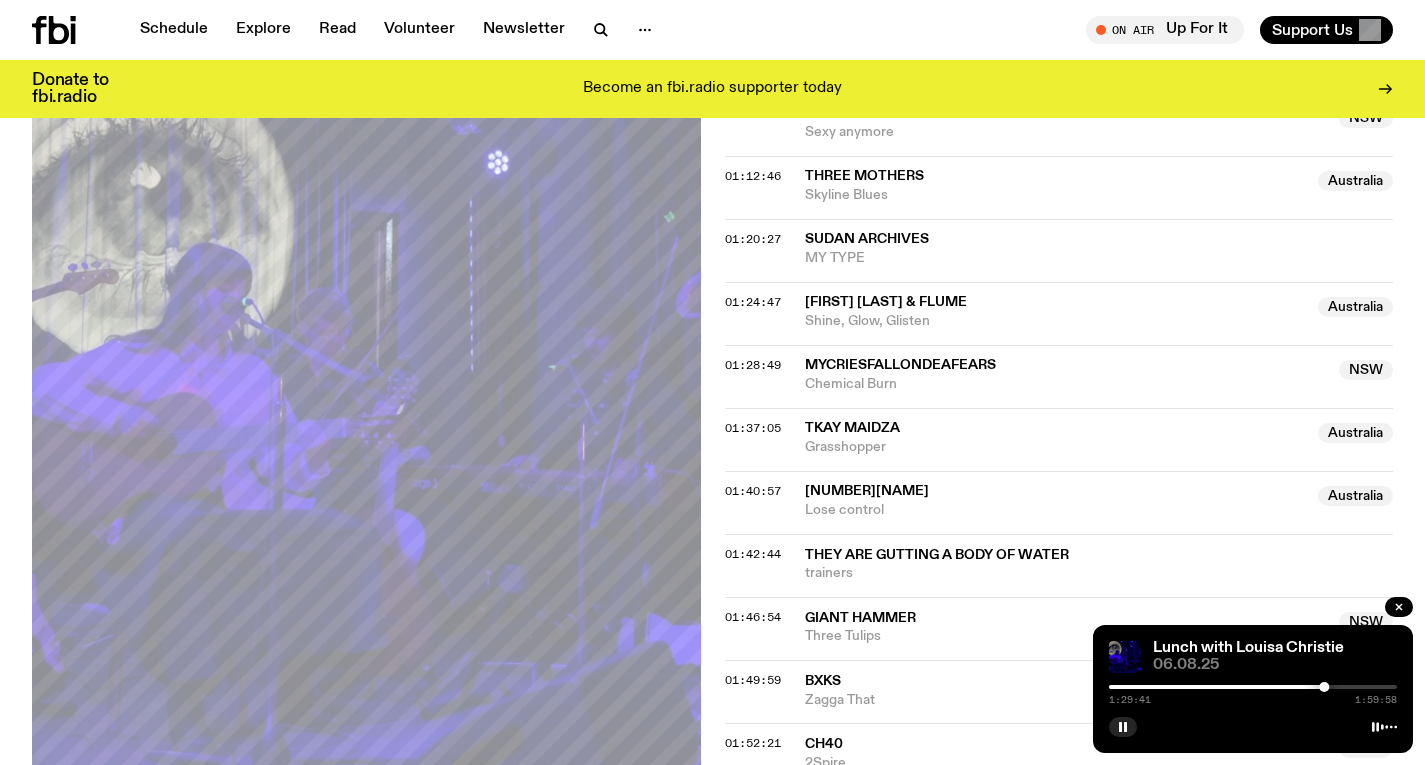 click at bounding box center [1253, 687] 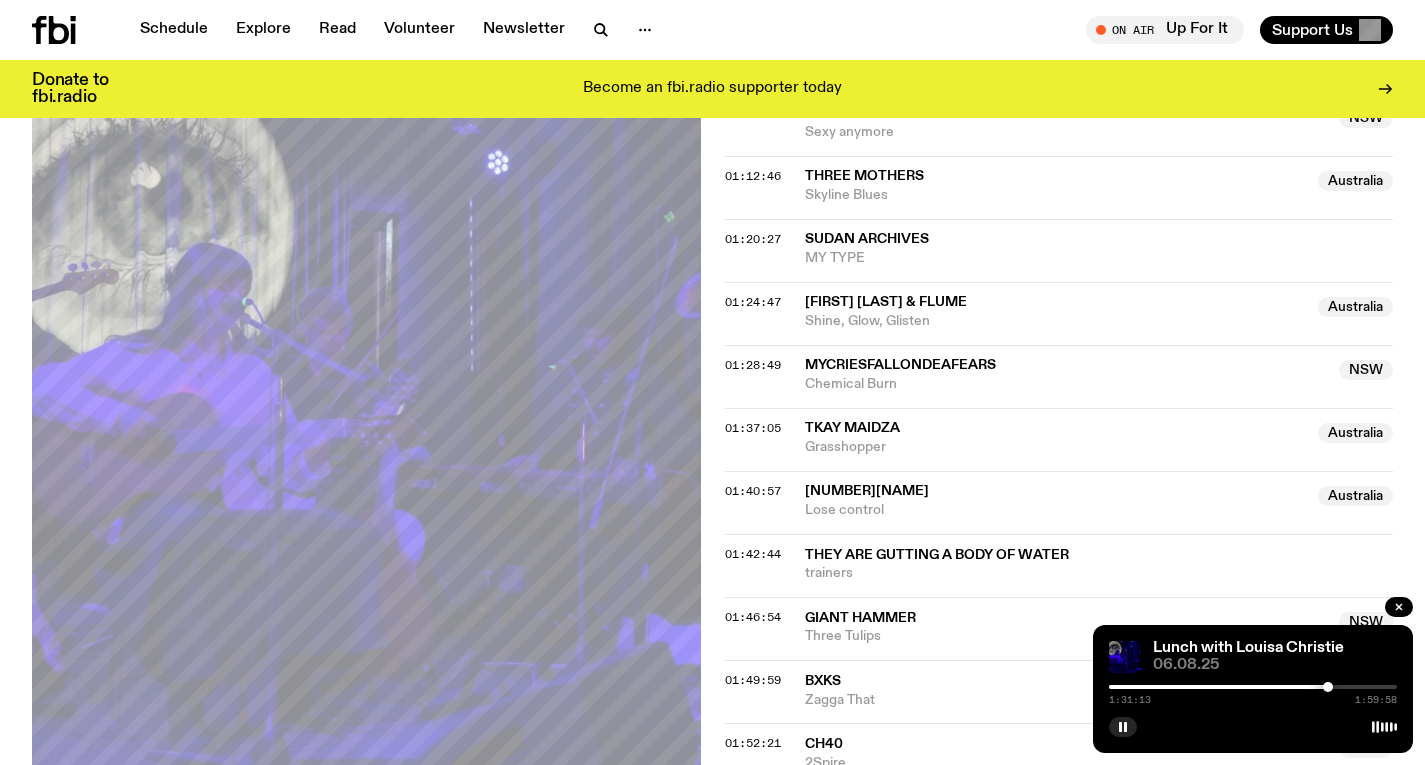 click at bounding box center [1328, 687] 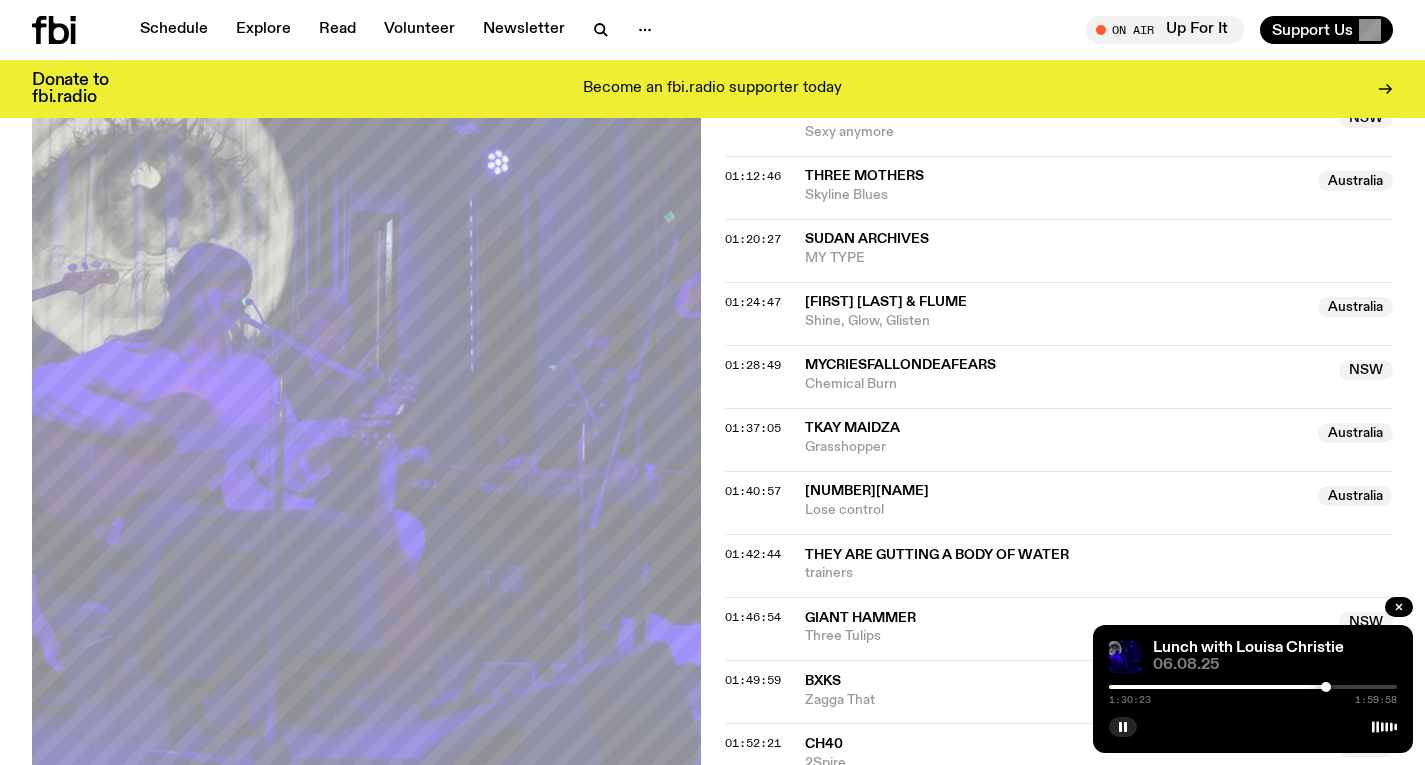 click at bounding box center (1326, 687) 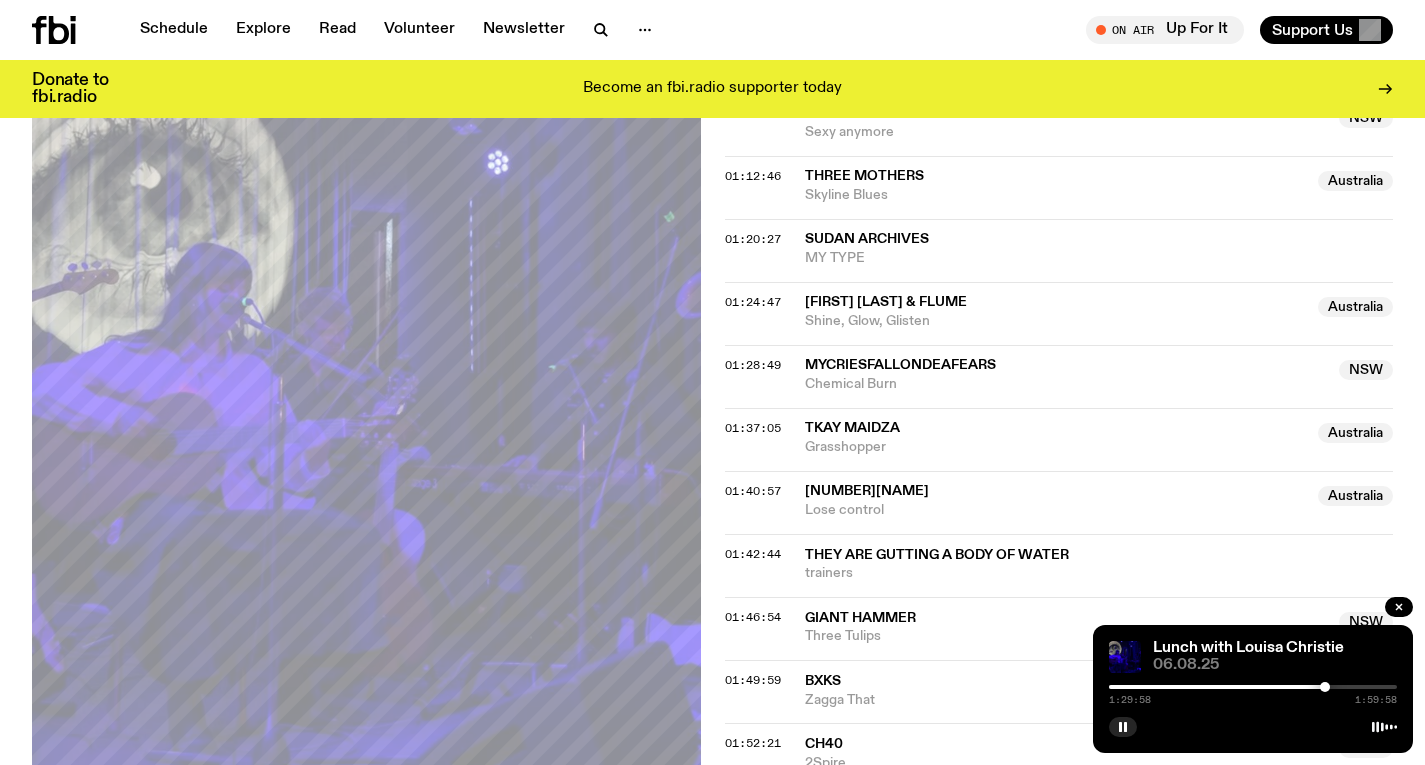 click at bounding box center [1325, 687] 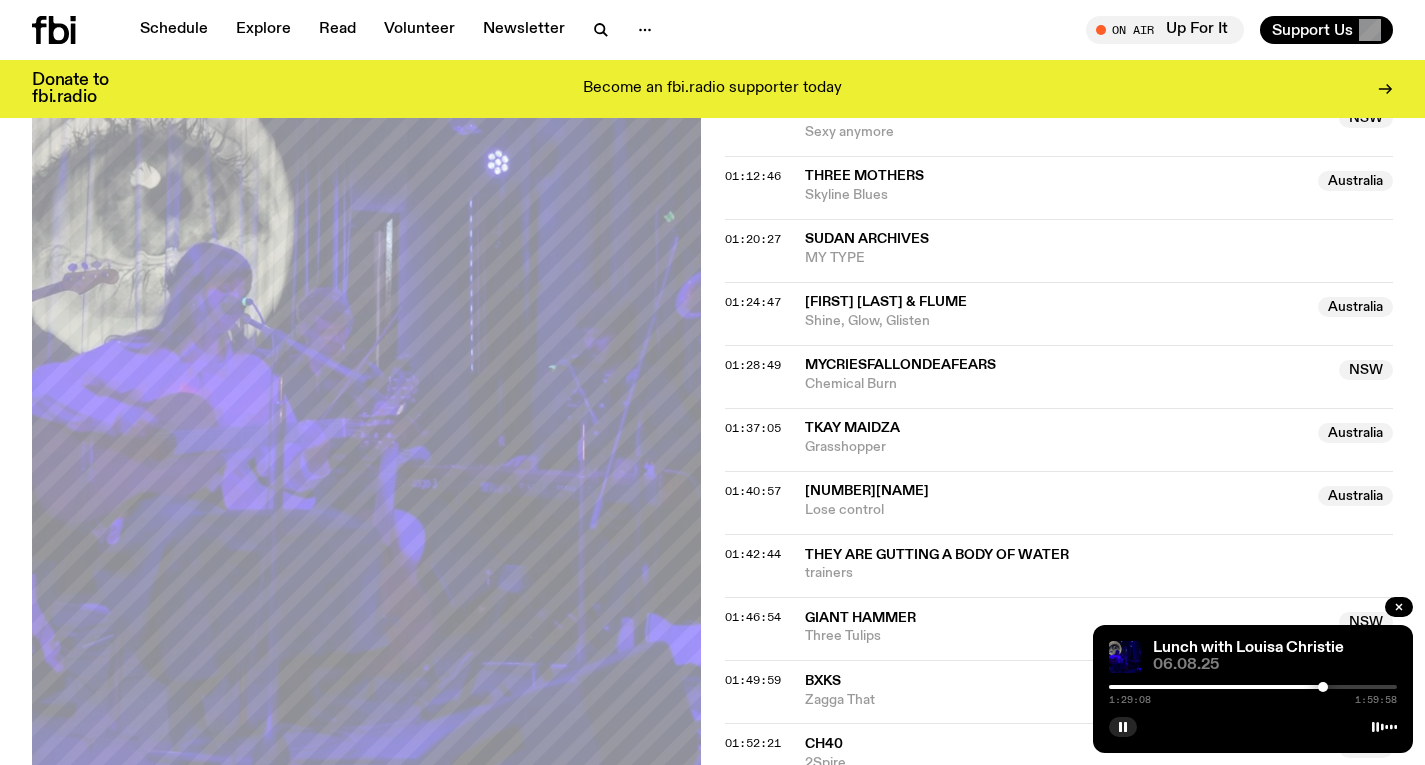 click at bounding box center (1323, 687) 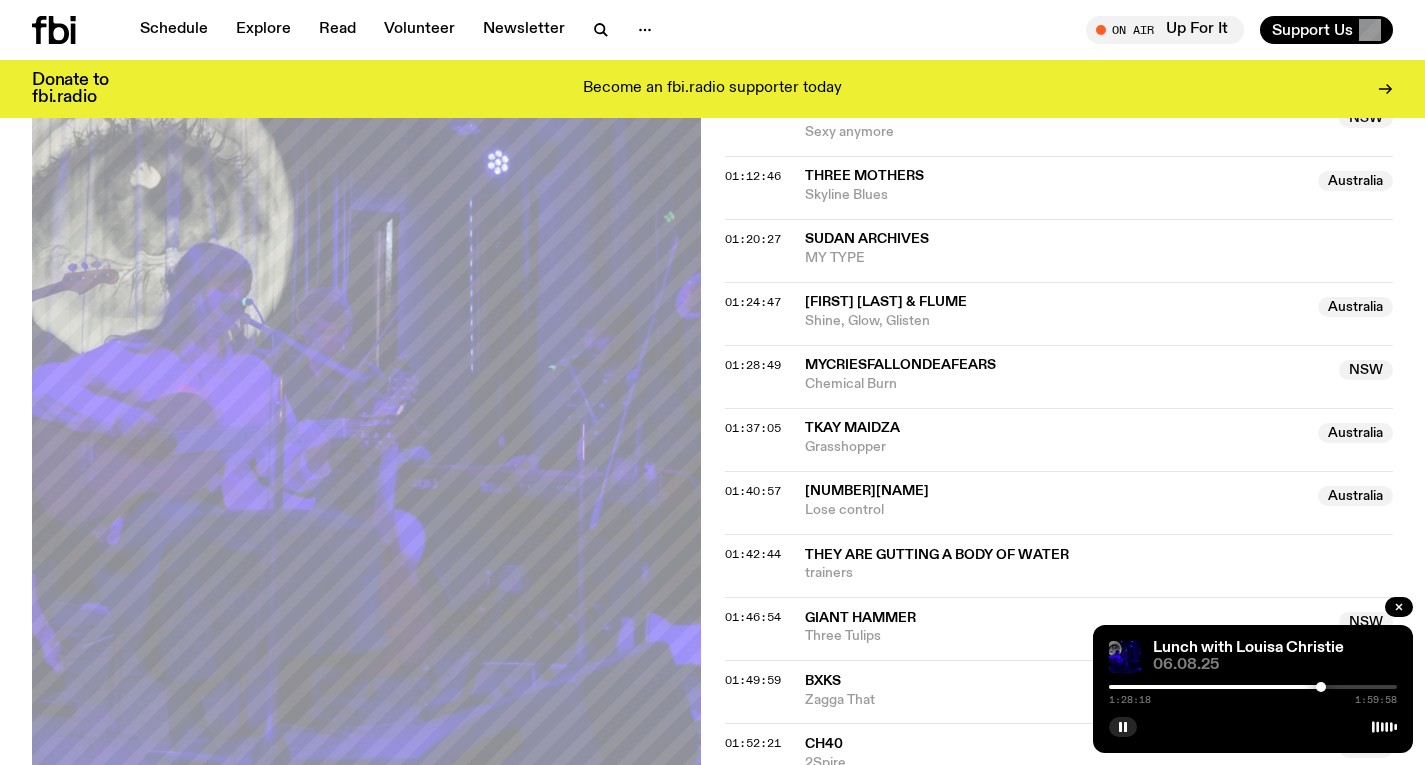 click at bounding box center [1321, 687] 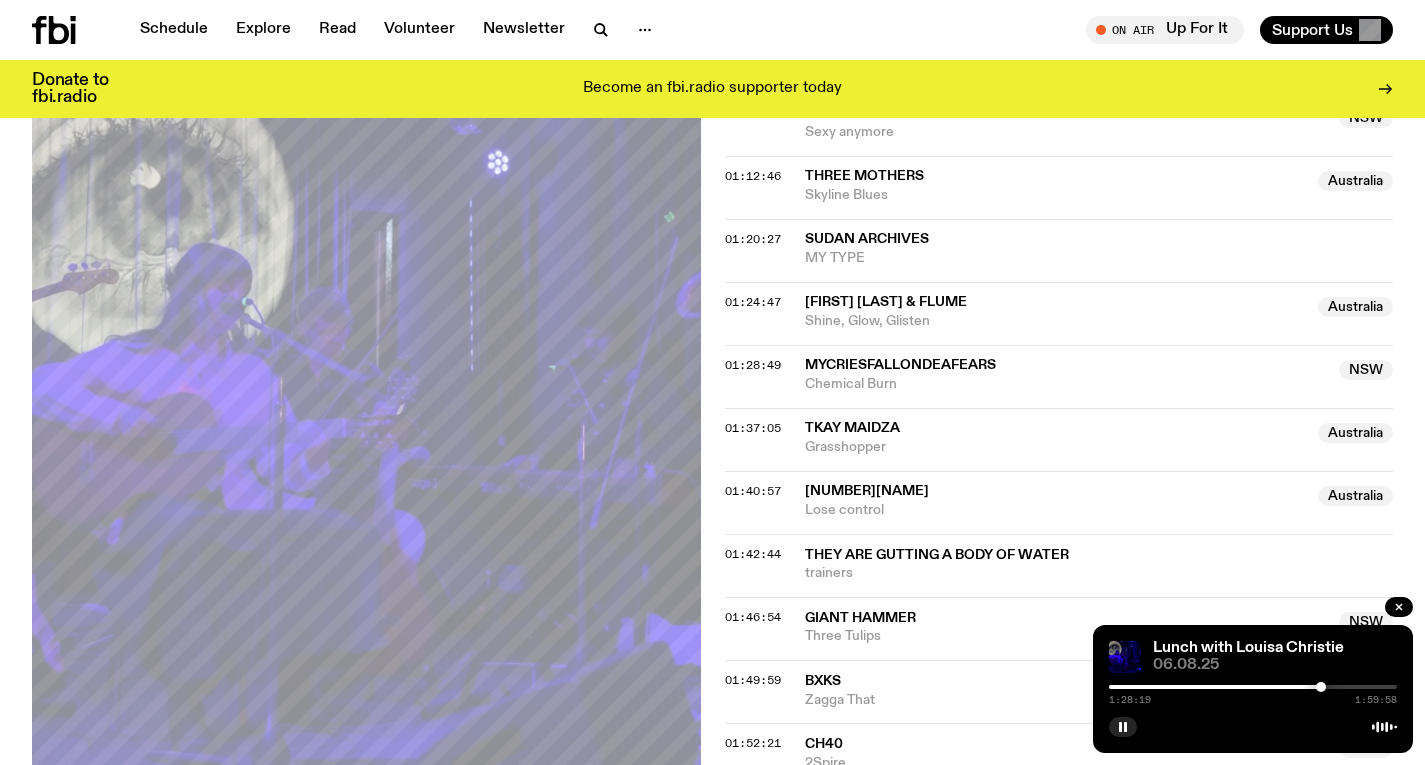 click on "1:28:19 1:59:58" at bounding box center [1253, 693] 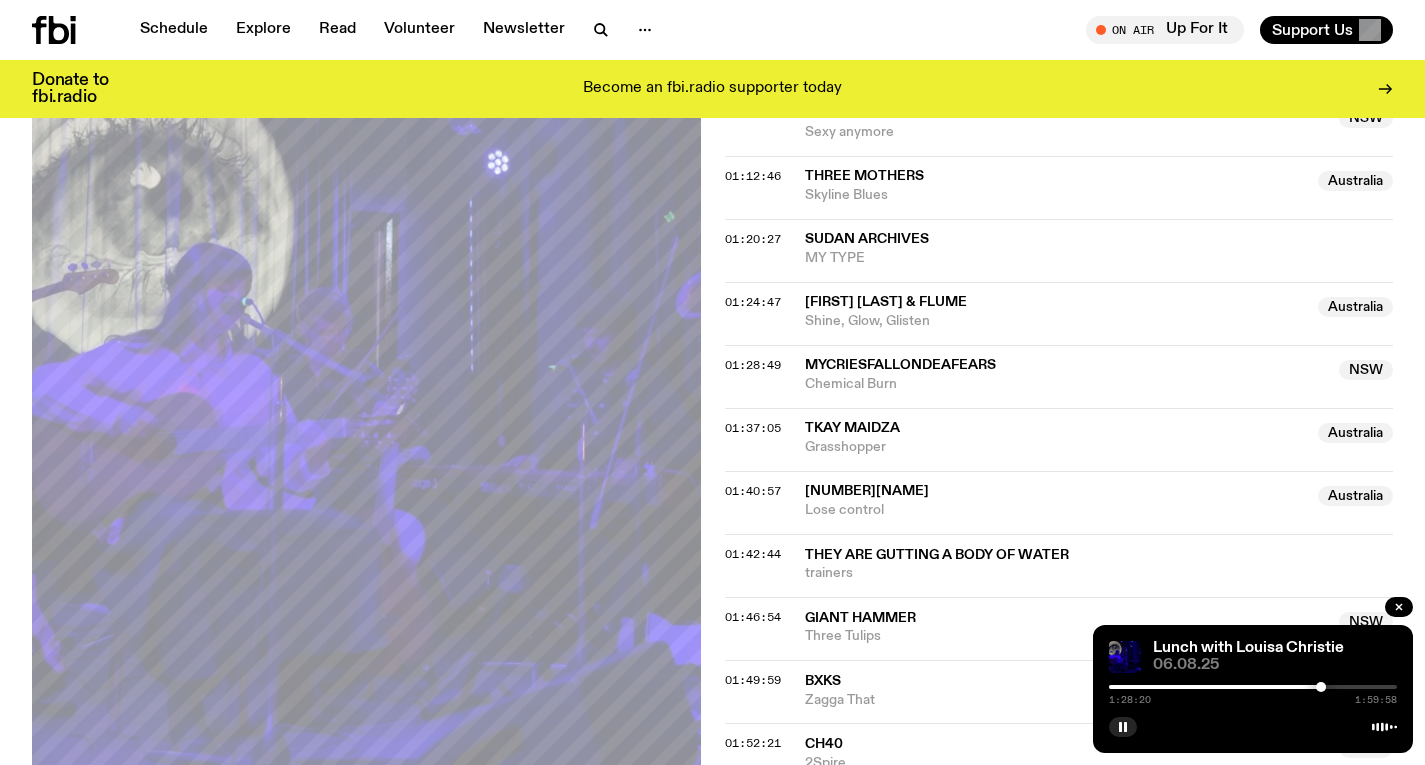 click at bounding box center (1253, 687) 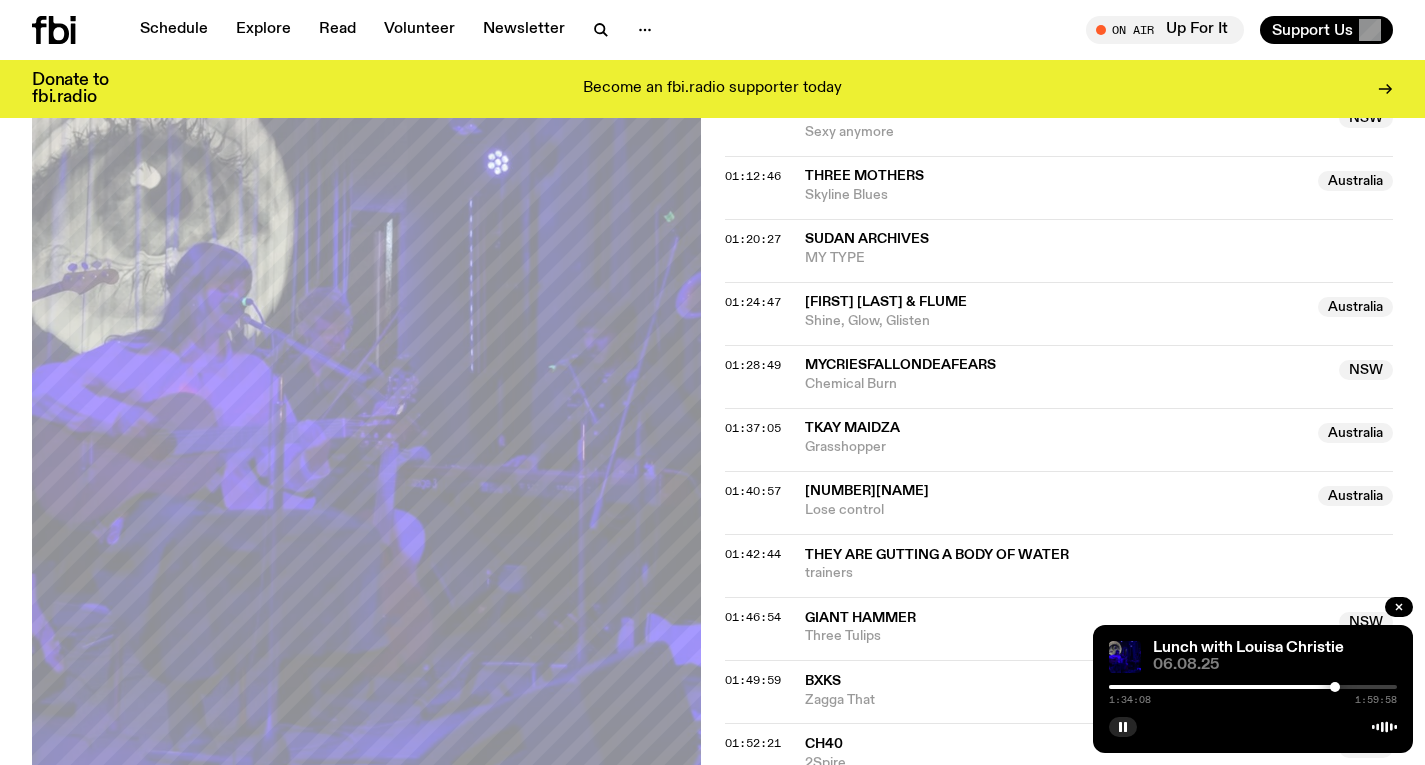 click at bounding box center (1335, 687) 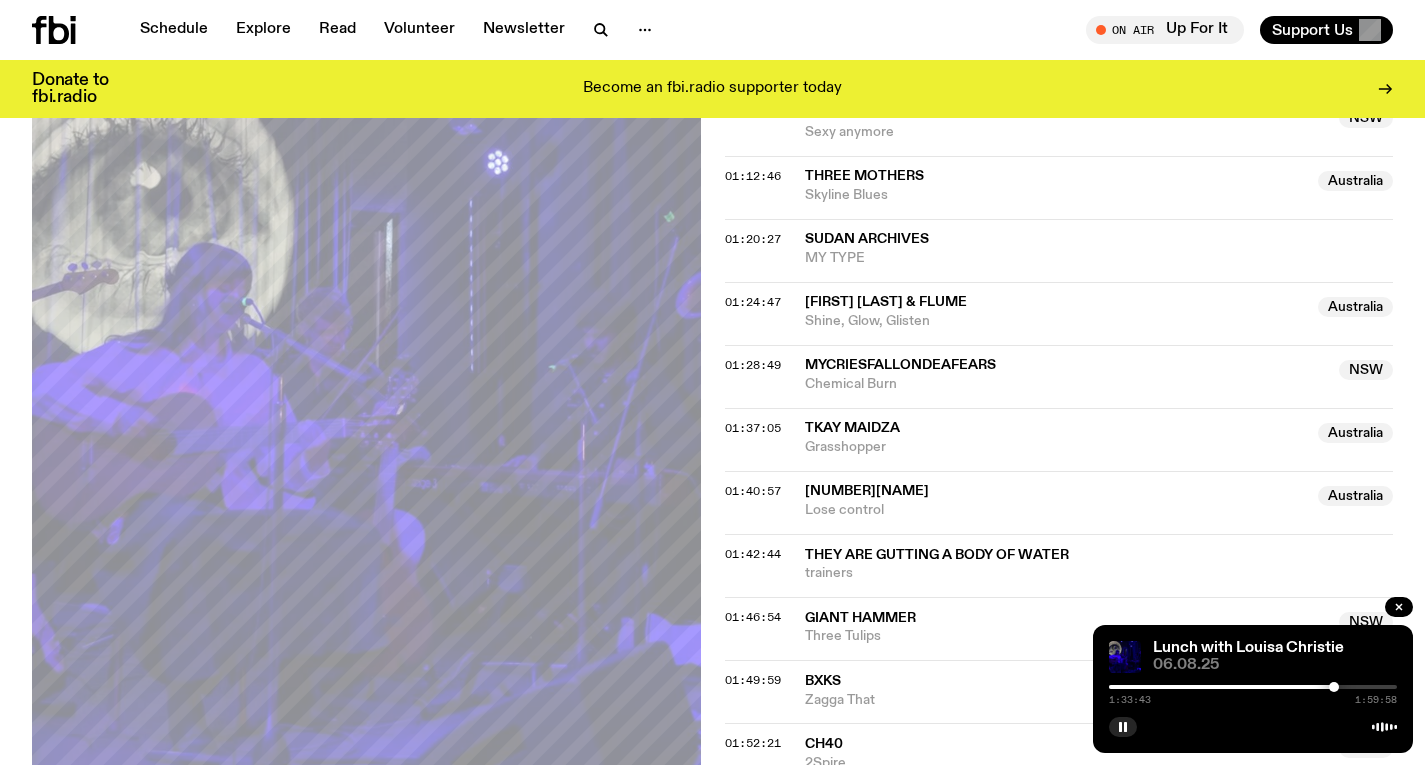 click at bounding box center (1334, 687) 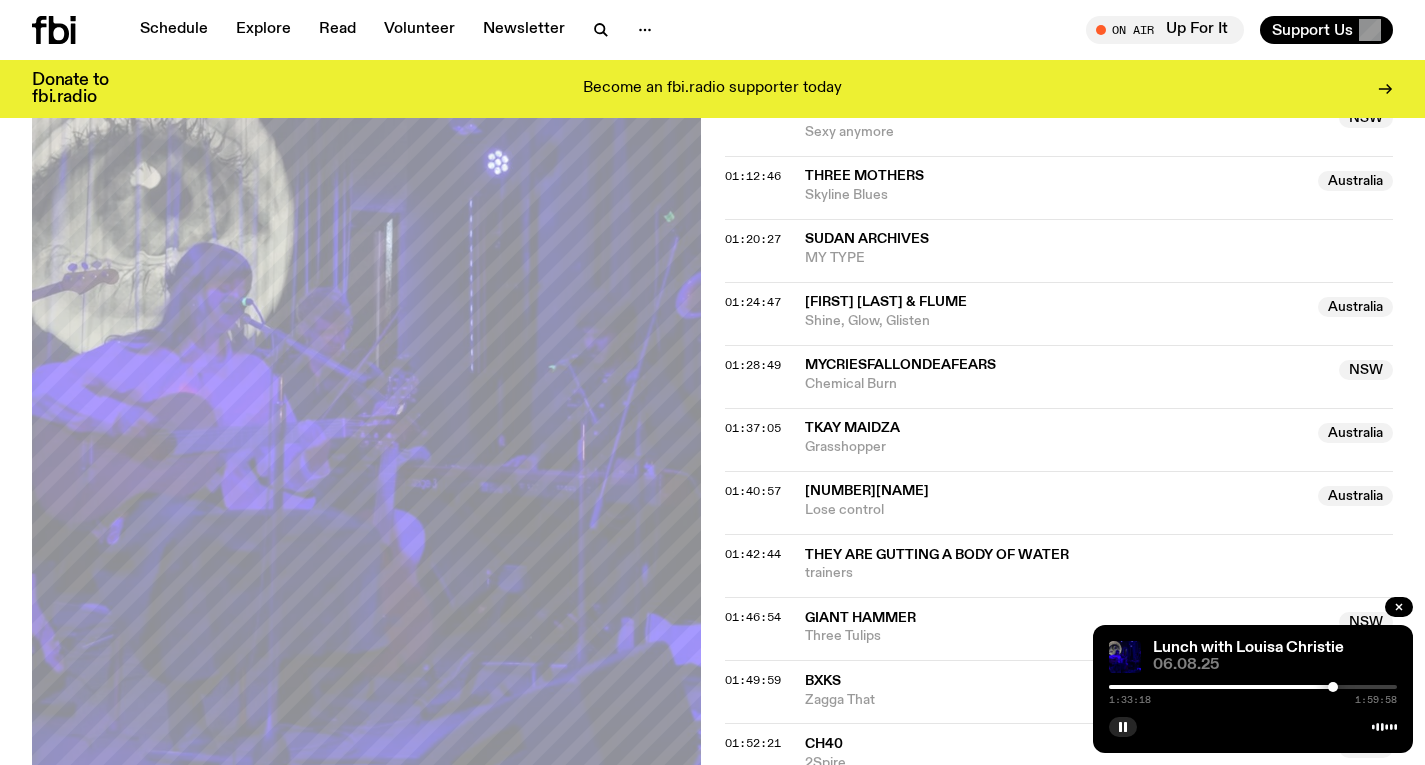 click at bounding box center (1333, 687) 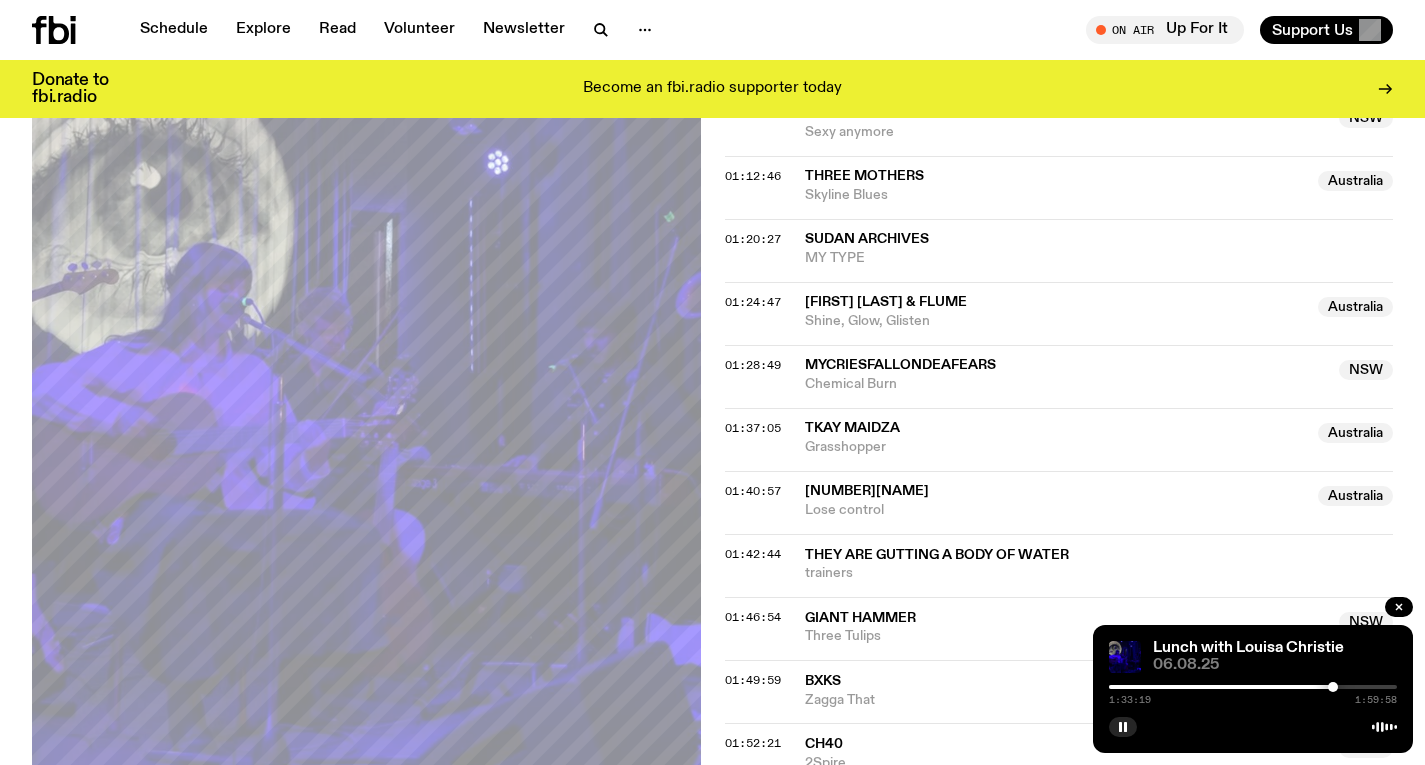 click at bounding box center [1333, 687] 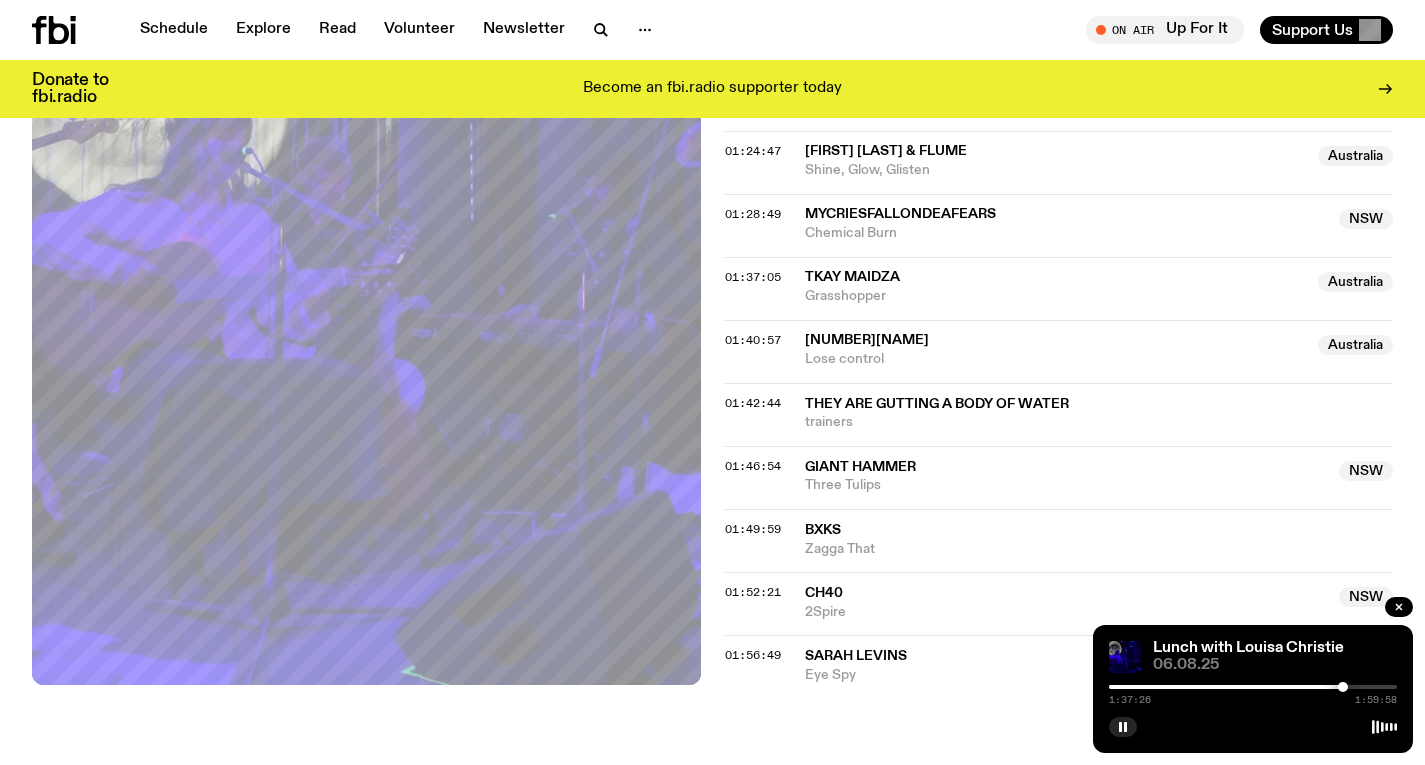 scroll, scrollTop: 1988, scrollLeft: 0, axis: vertical 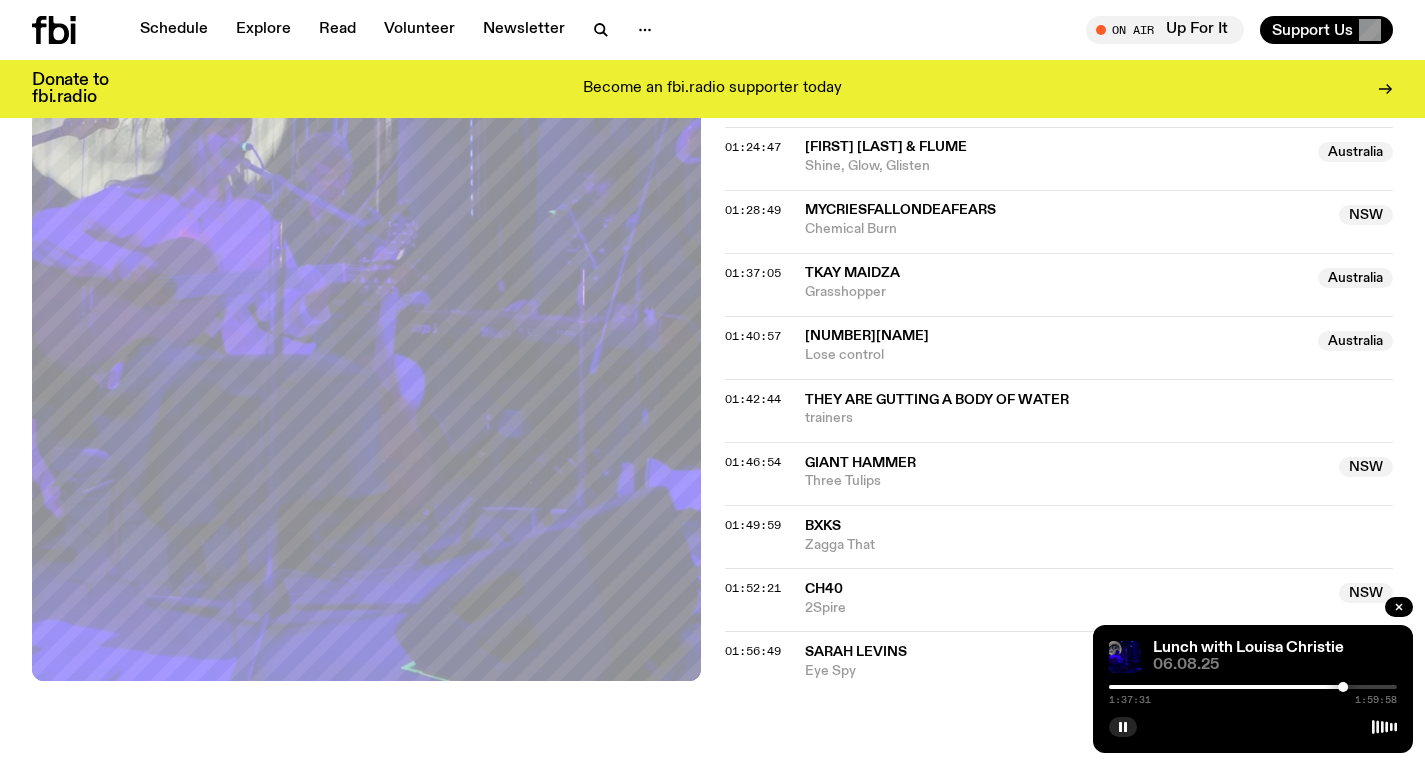 click at bounding box center [1253, 687] 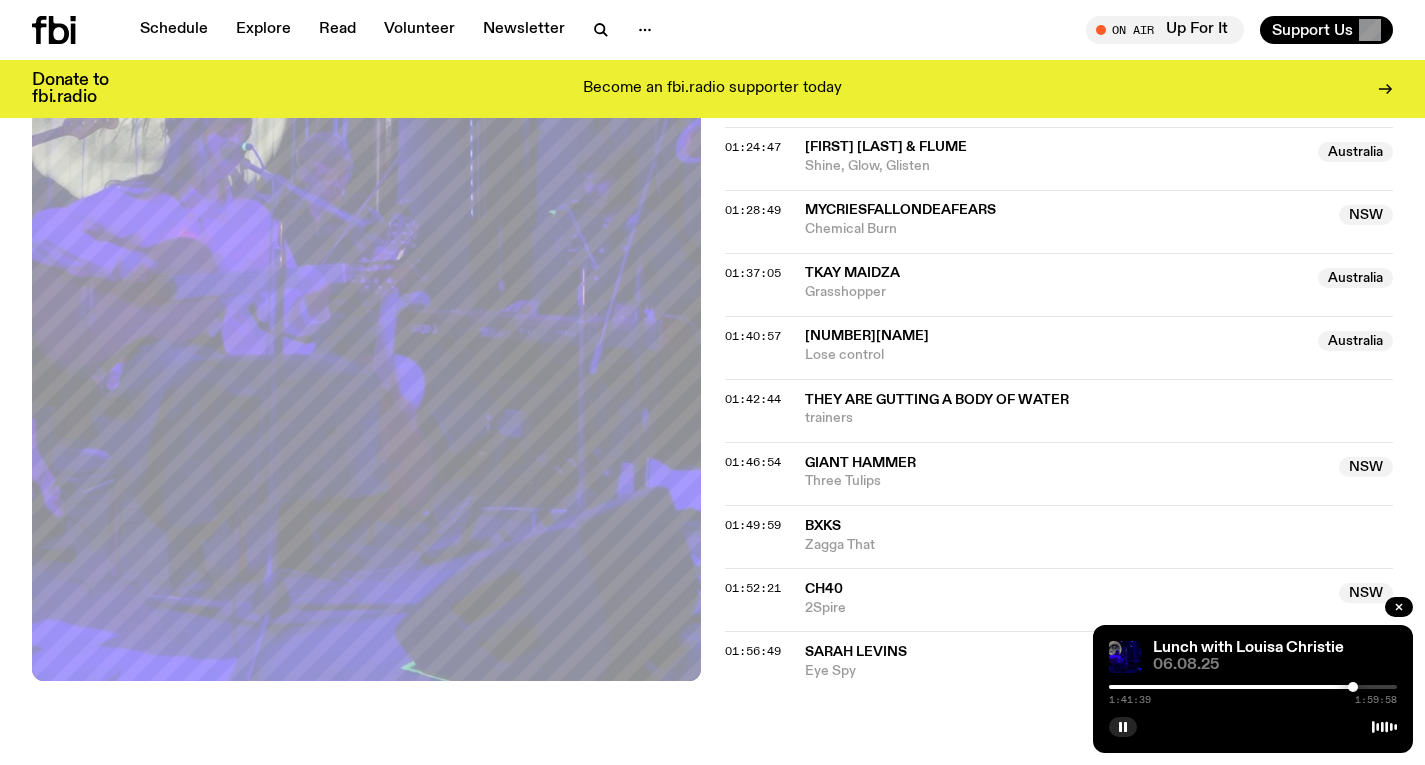 click at bounding box center (1253, 687) 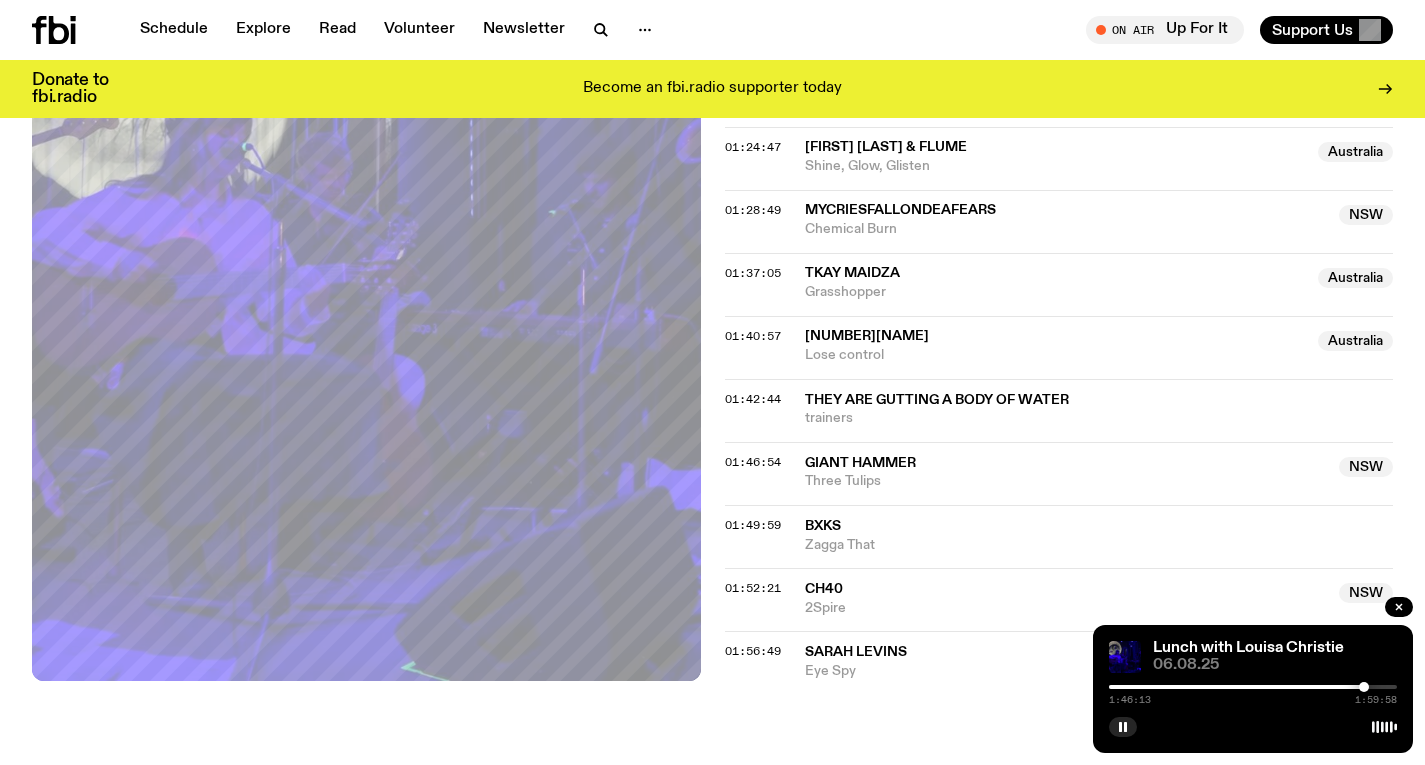 click at bounding box center [1364, 687] 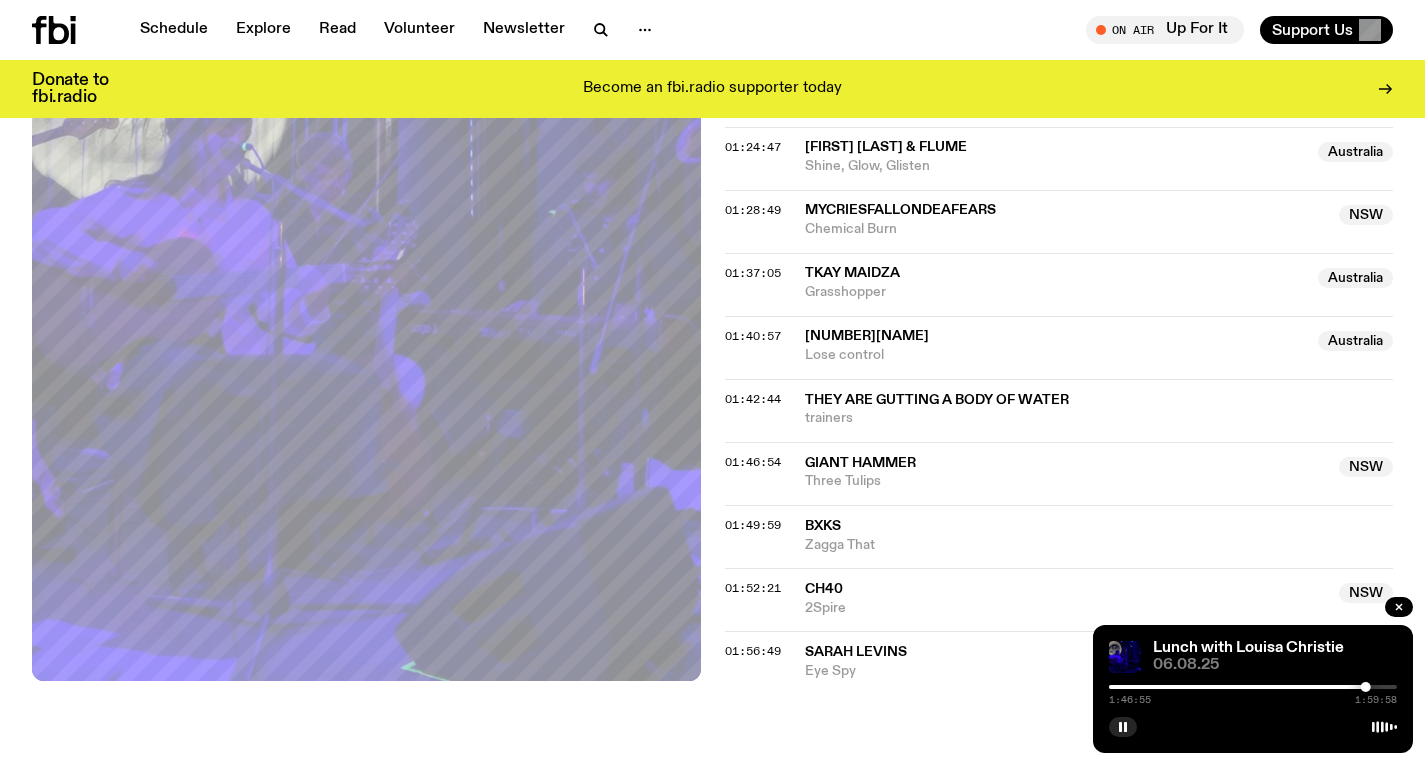 click at bounding box center (1253, 687) 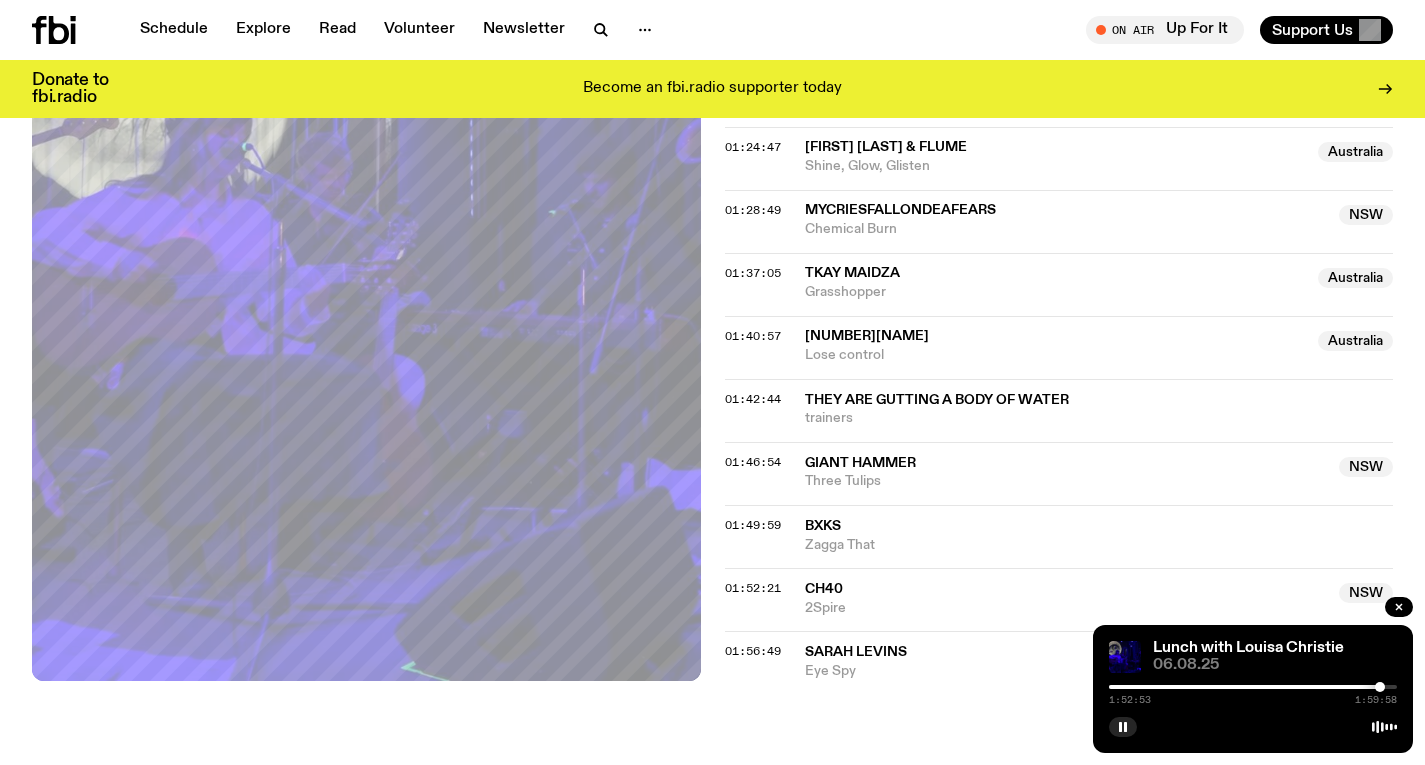 click at bounding box center [1380, 687] 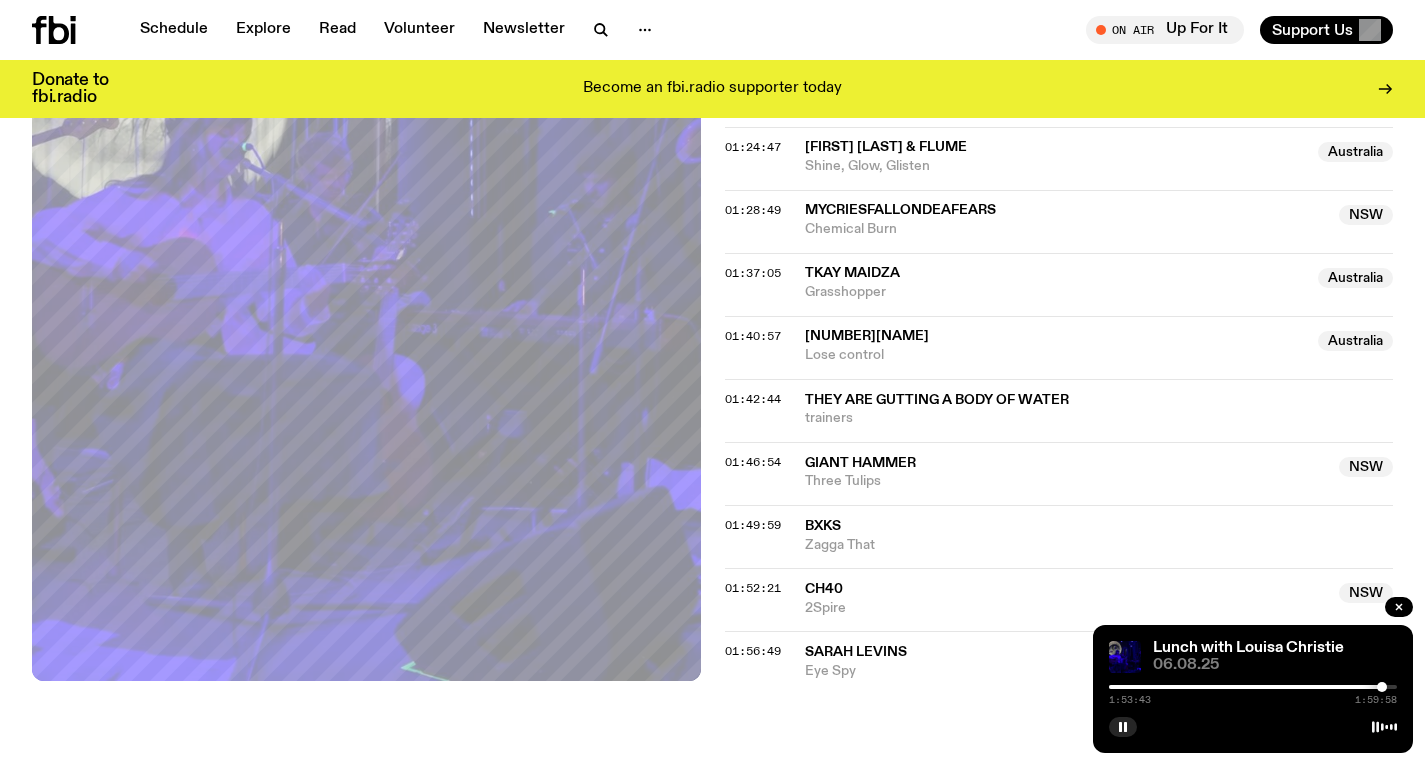click at bounding box center [1382, 687] 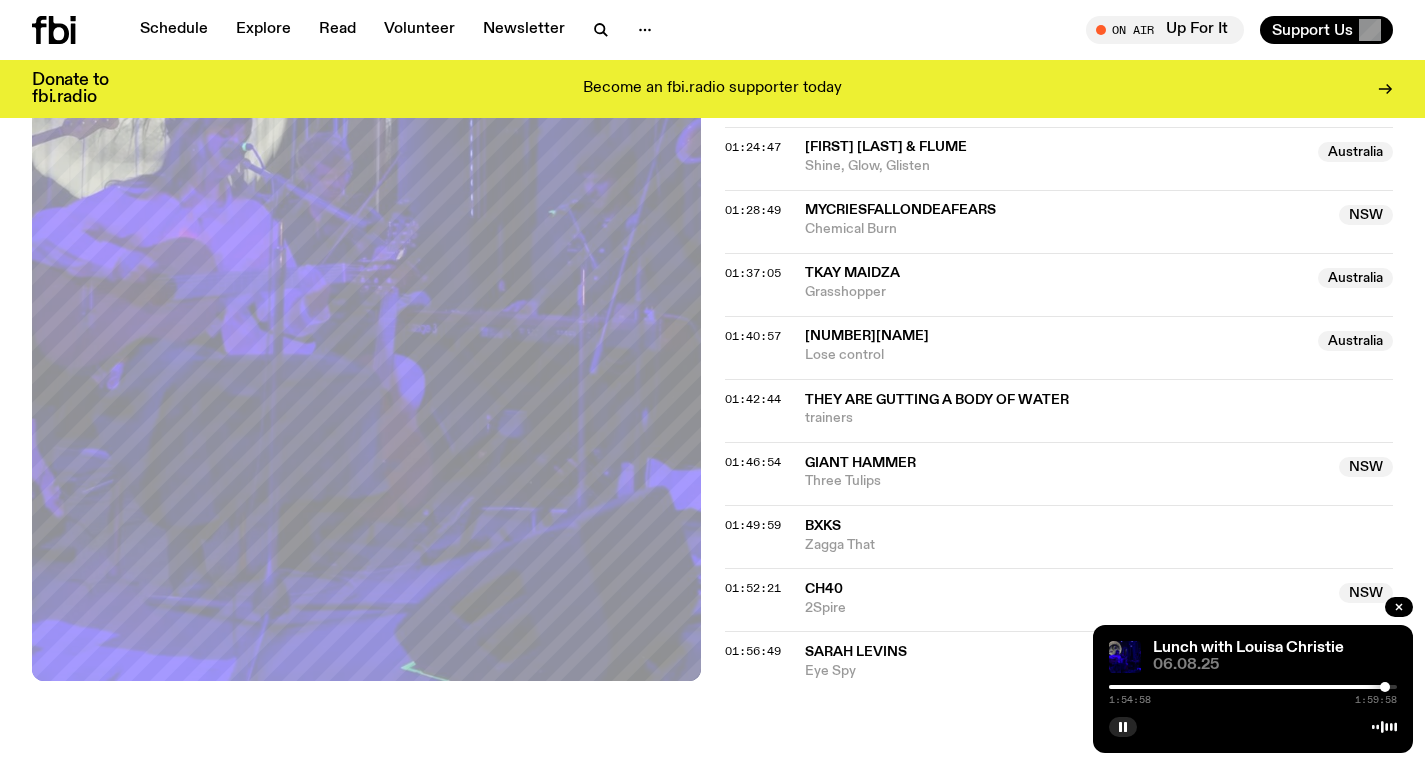 click at bounding box center [1385, 687] 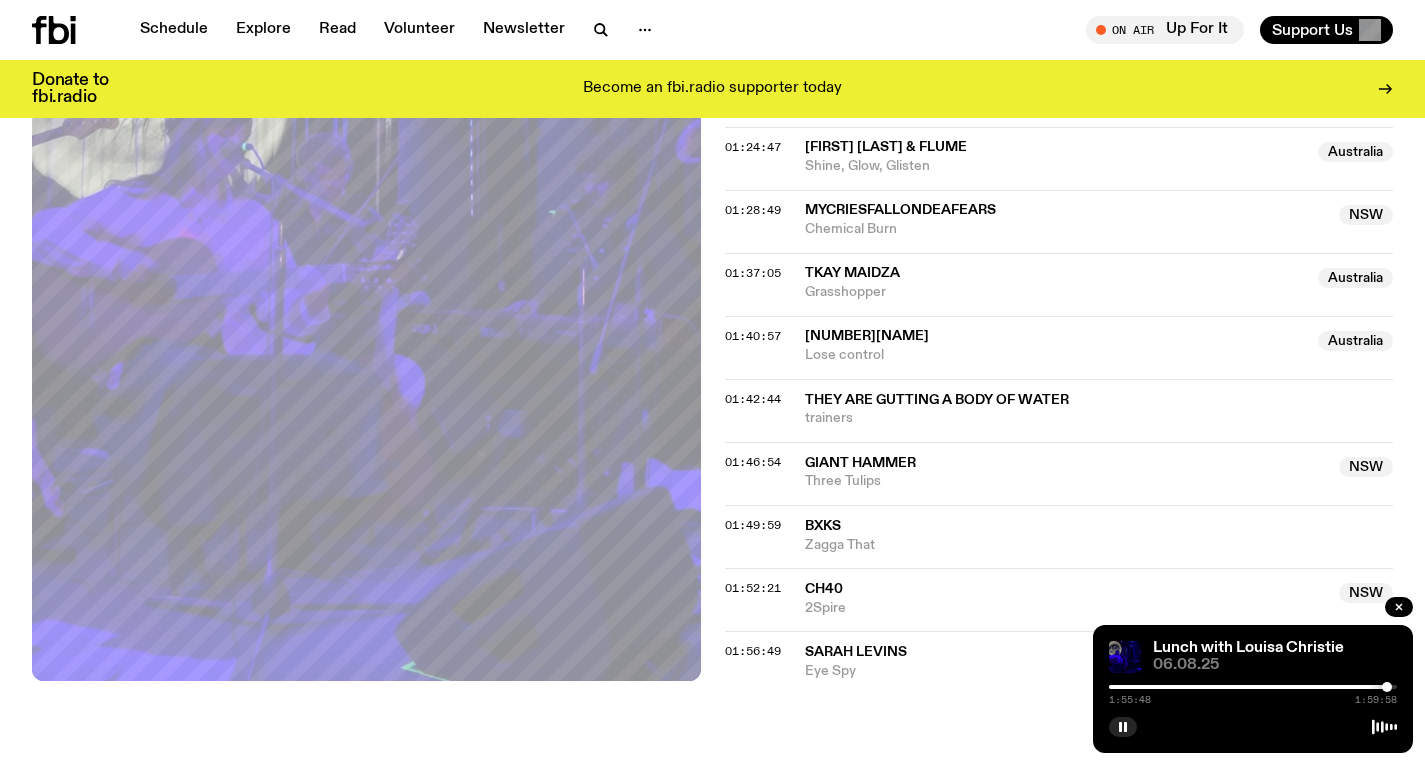 click at bounding box center [1387, 687] 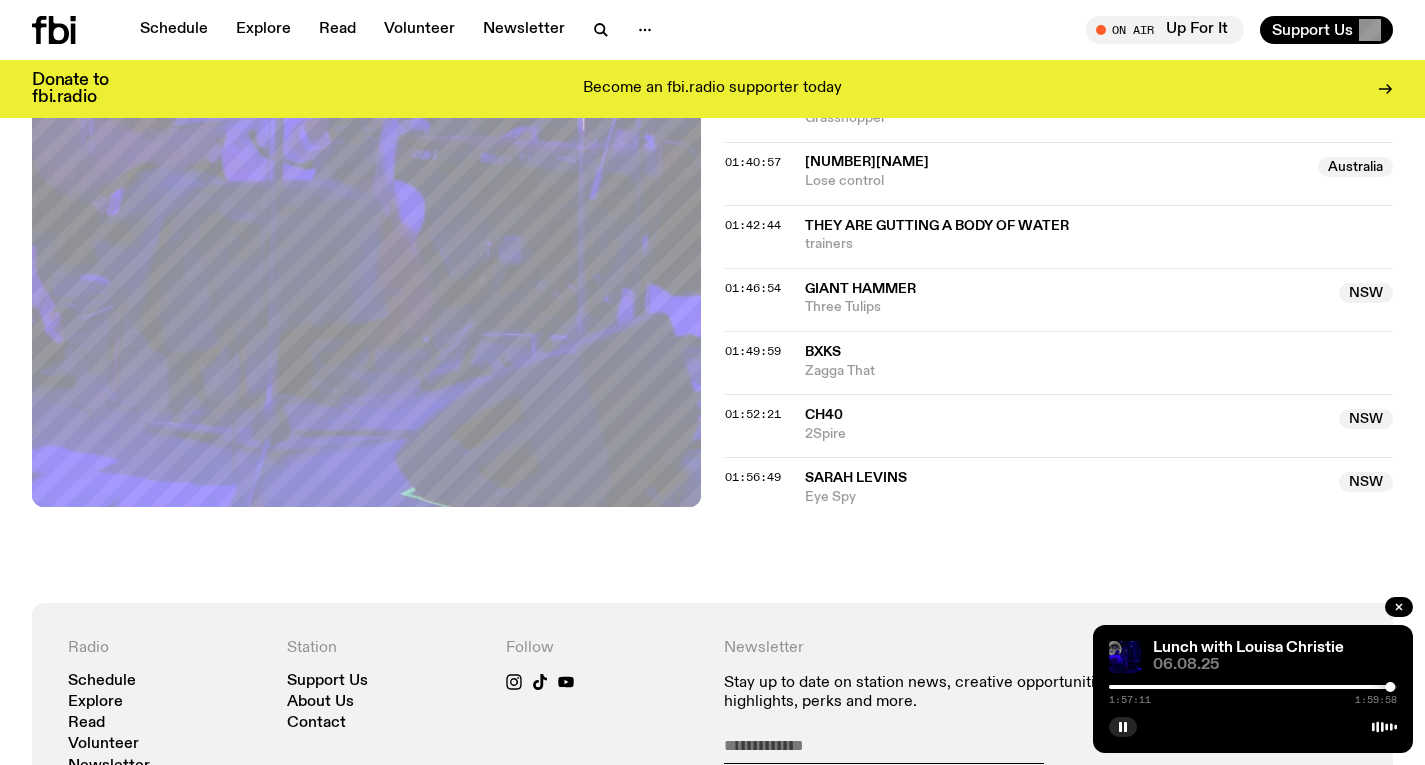 scroll, scrollTop: 2279, scrollLeft: 0, axis: vertical 